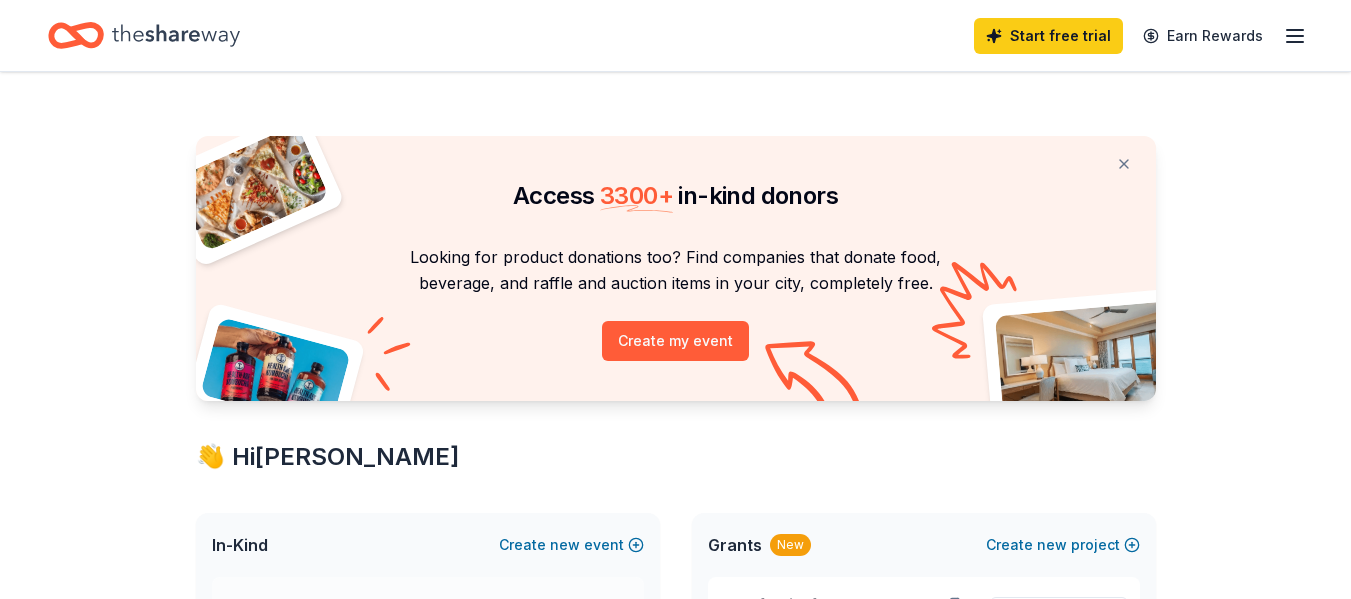 scroll, scrollTop: 0, scrollLeft: 0, axis: both 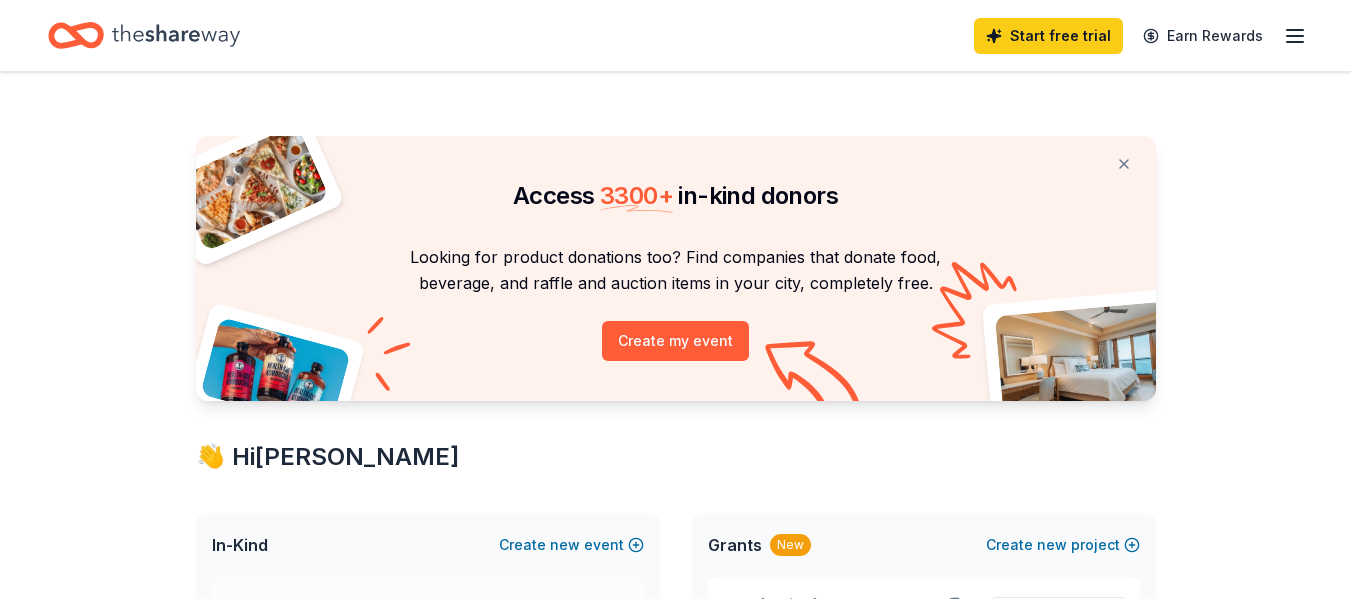 click 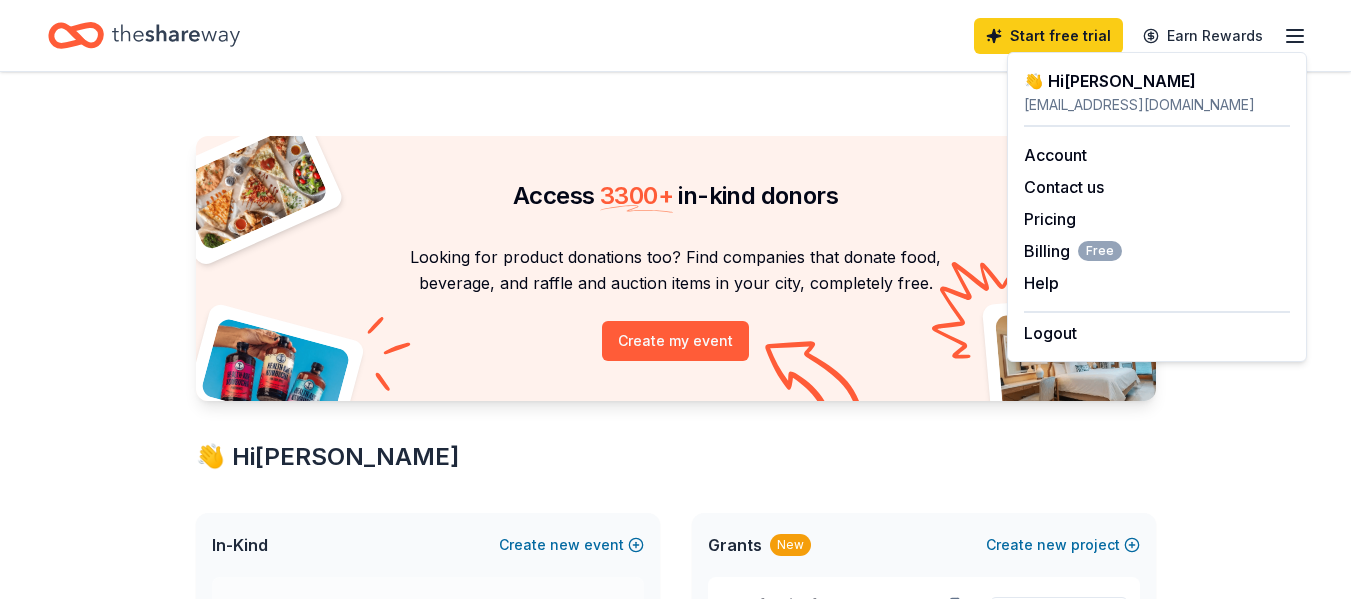click on "In-Kind" at bounding box center (240, 545) 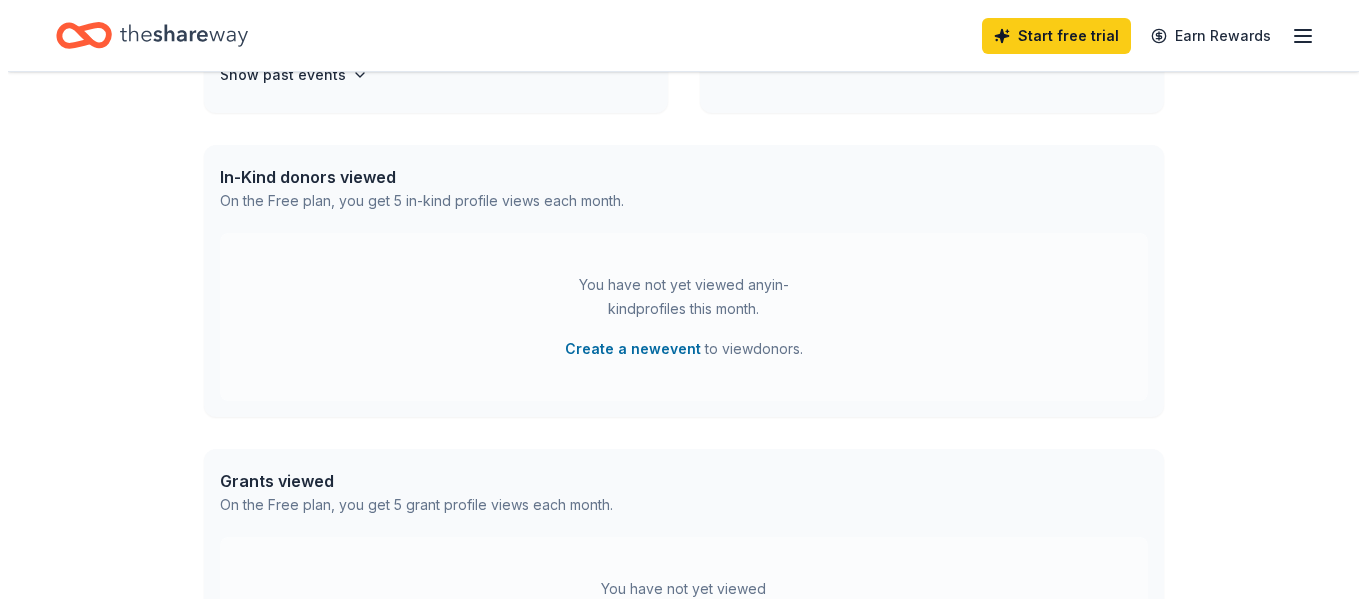 scroll, scrollTop: 763, scrollLeft: 0, axis: vertical 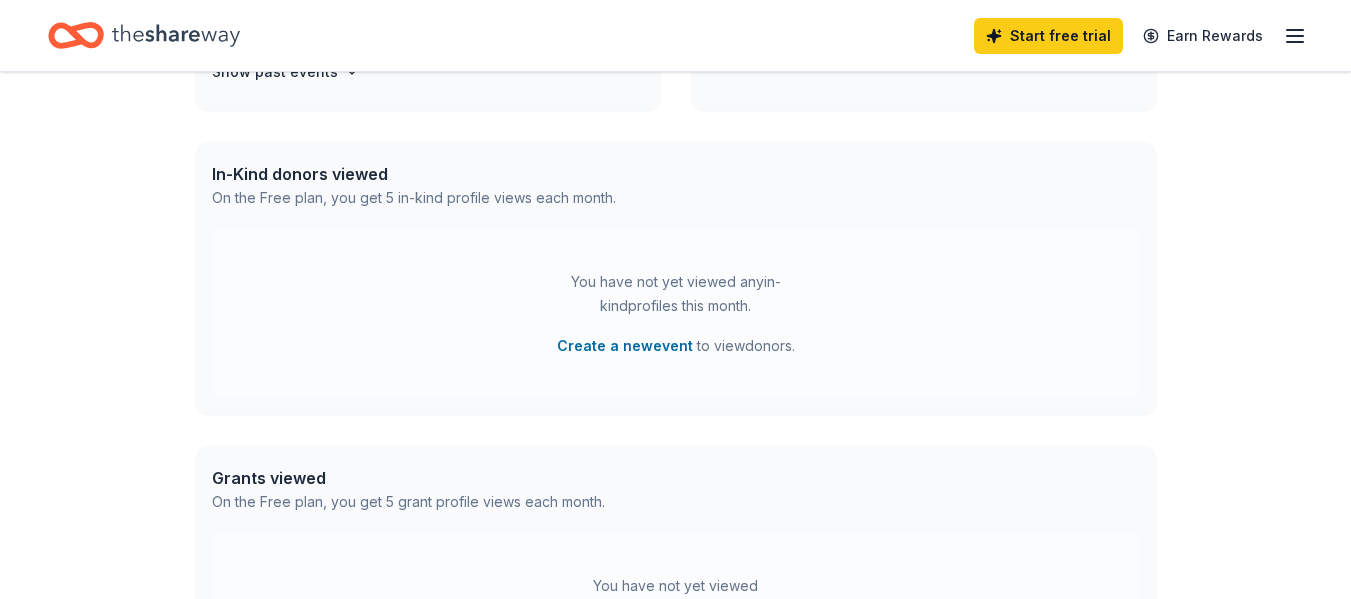 click on "On the Free plan, you get 5 in-kind profile views each month." at bounding box center [414, 198] 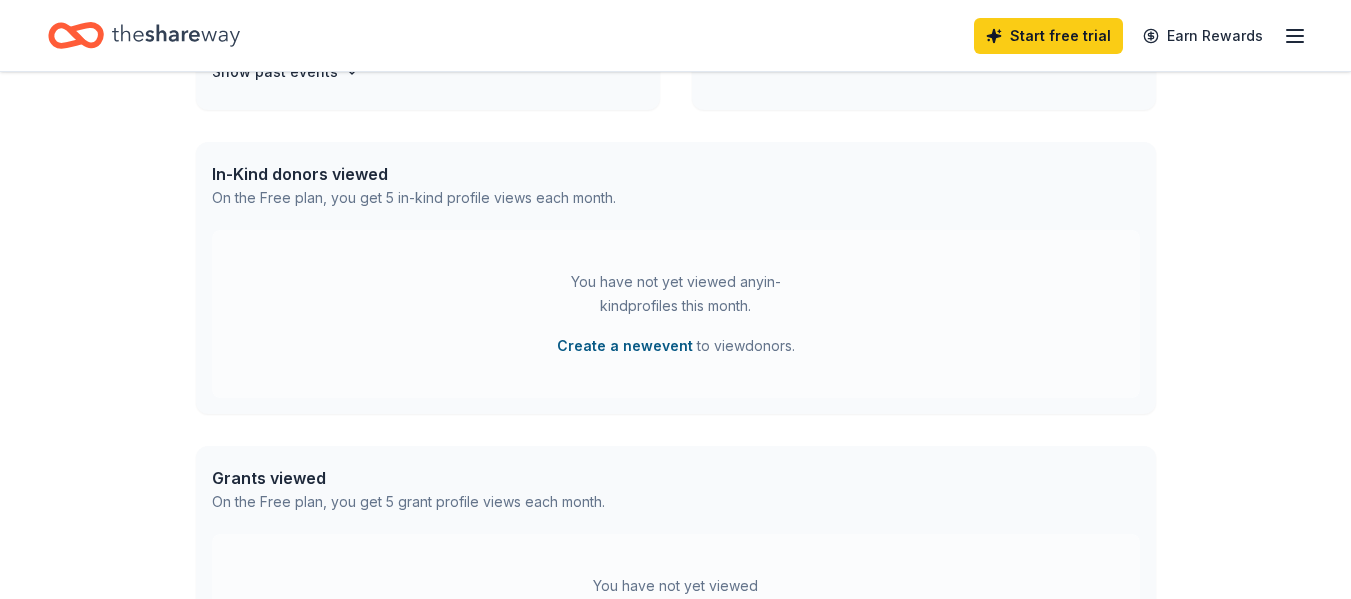 click on "Create a new  event" at bounding box center [625, 346] 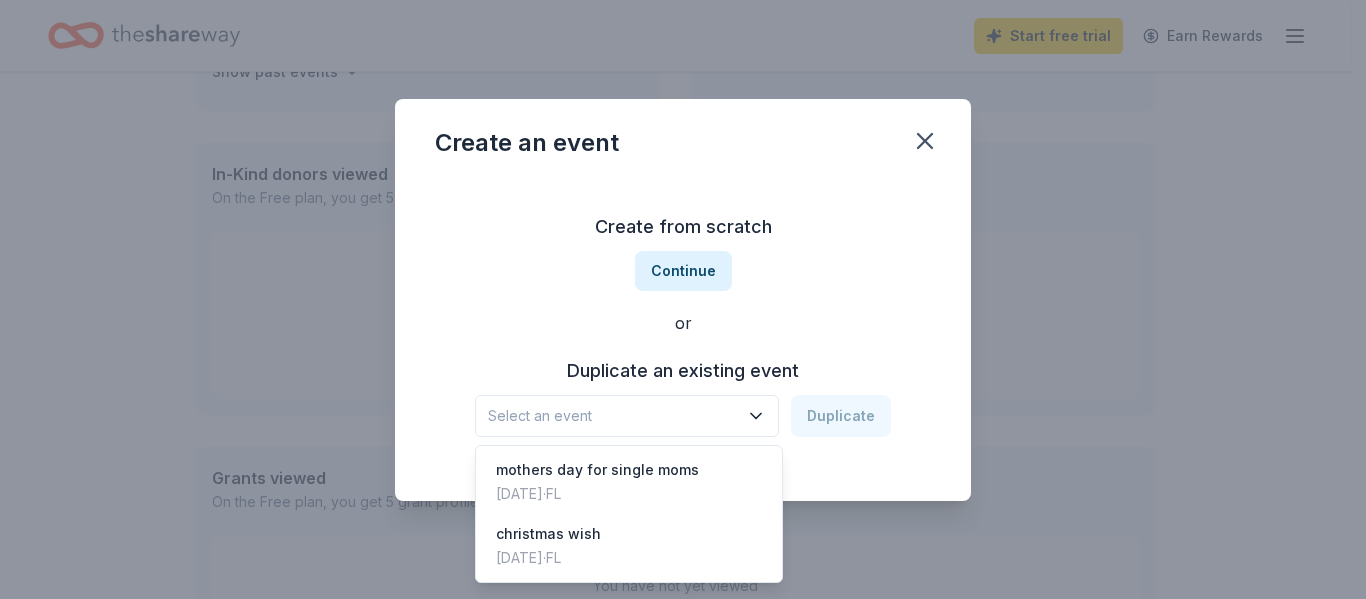 click on "Select an event" at bounding box center (613, 416) 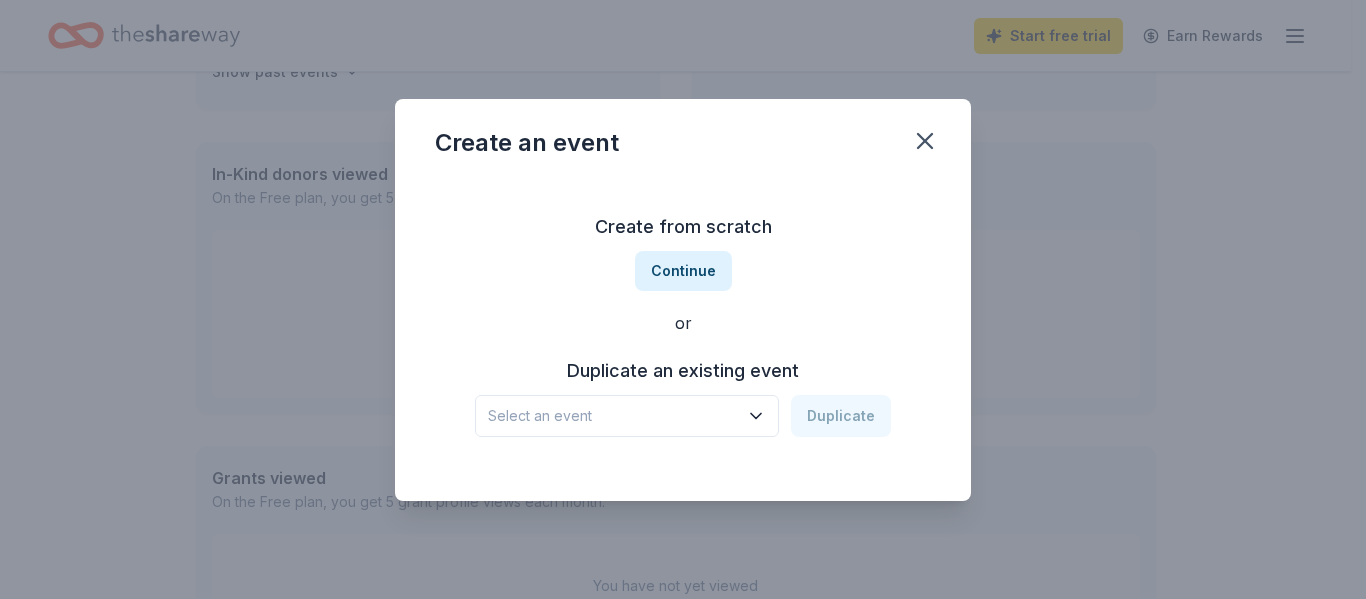 click on "Select an event" at bounding box center (613, 416) 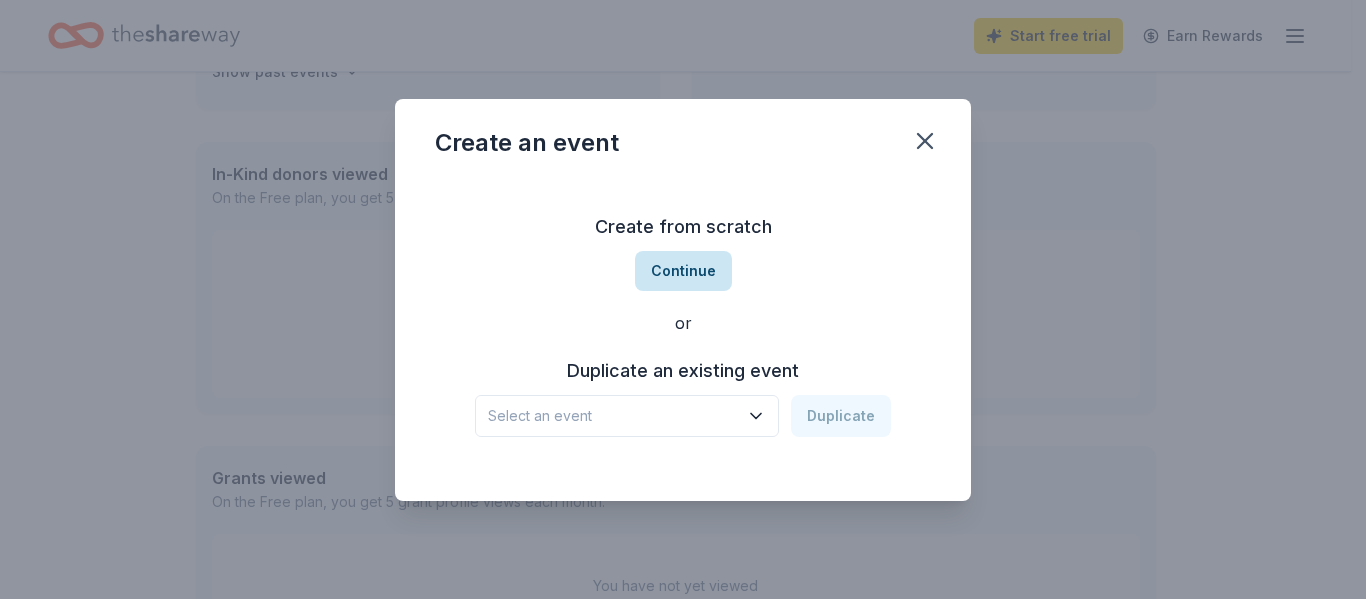 click on "Continue" at bounding box center [683, 271] 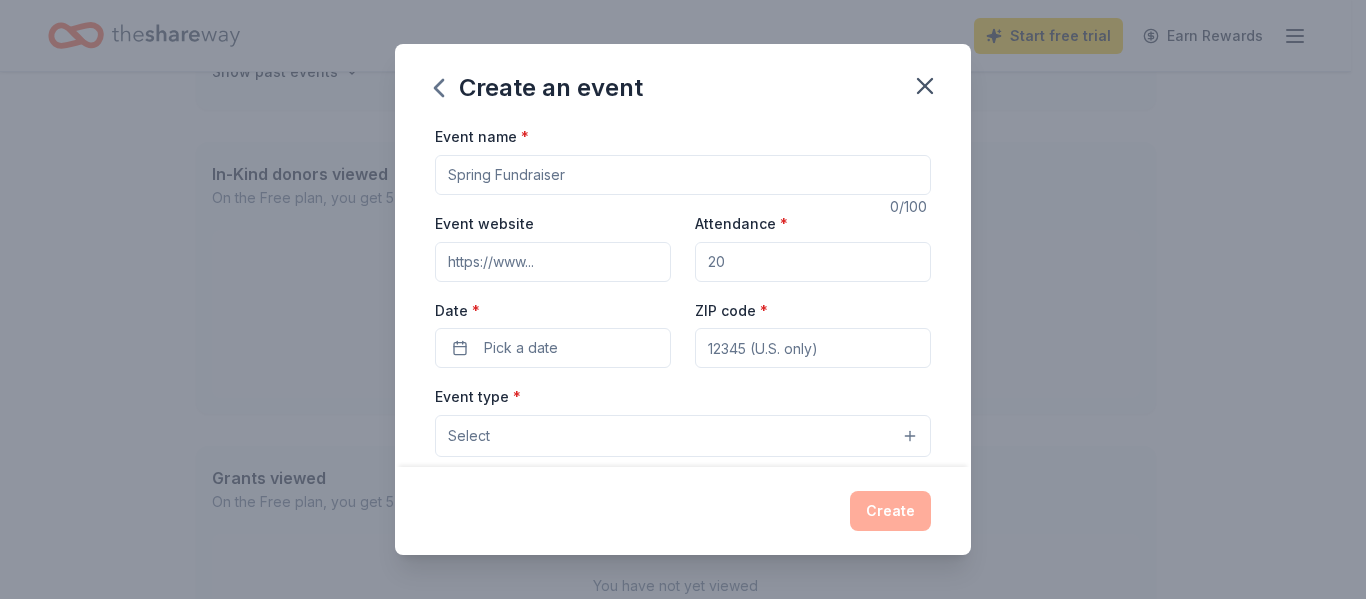 drag, startPoint x: 578, startPoint y: 174, endPoint x: 441, endPoint y: 199, distance: 139.26234 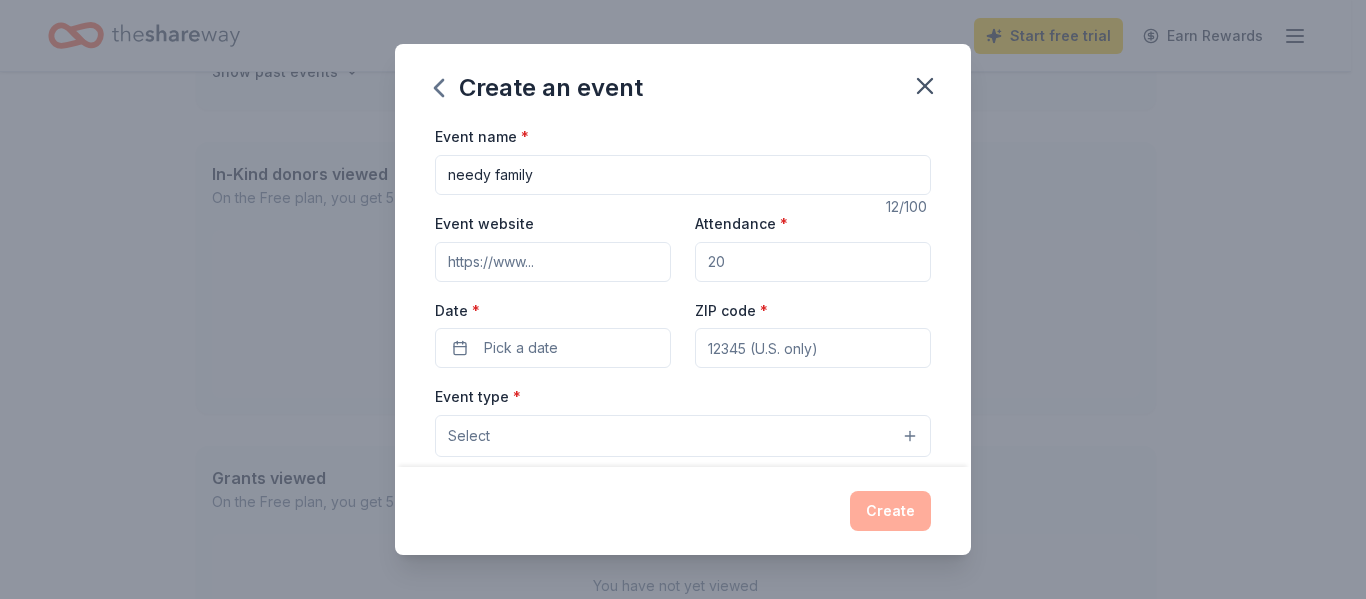 type on "needy family" 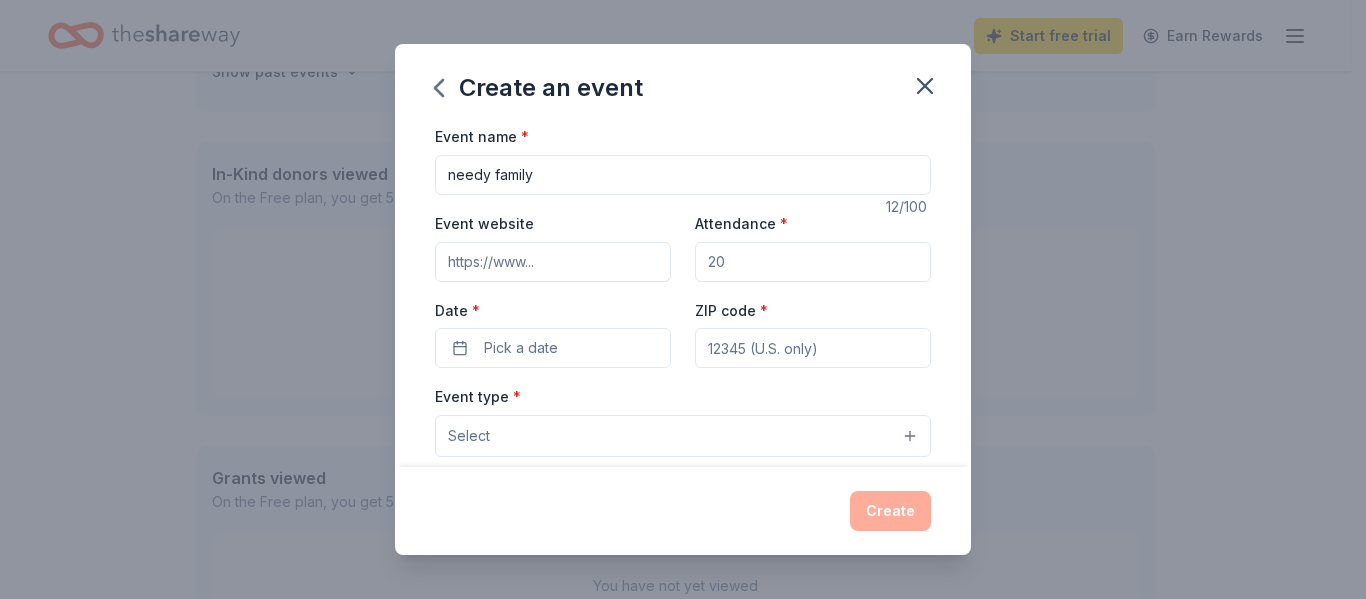 drag, startPoint x: 731, startPoint y: 266, endPoint x: 752, endPoint y: 269, distance: 21.213203 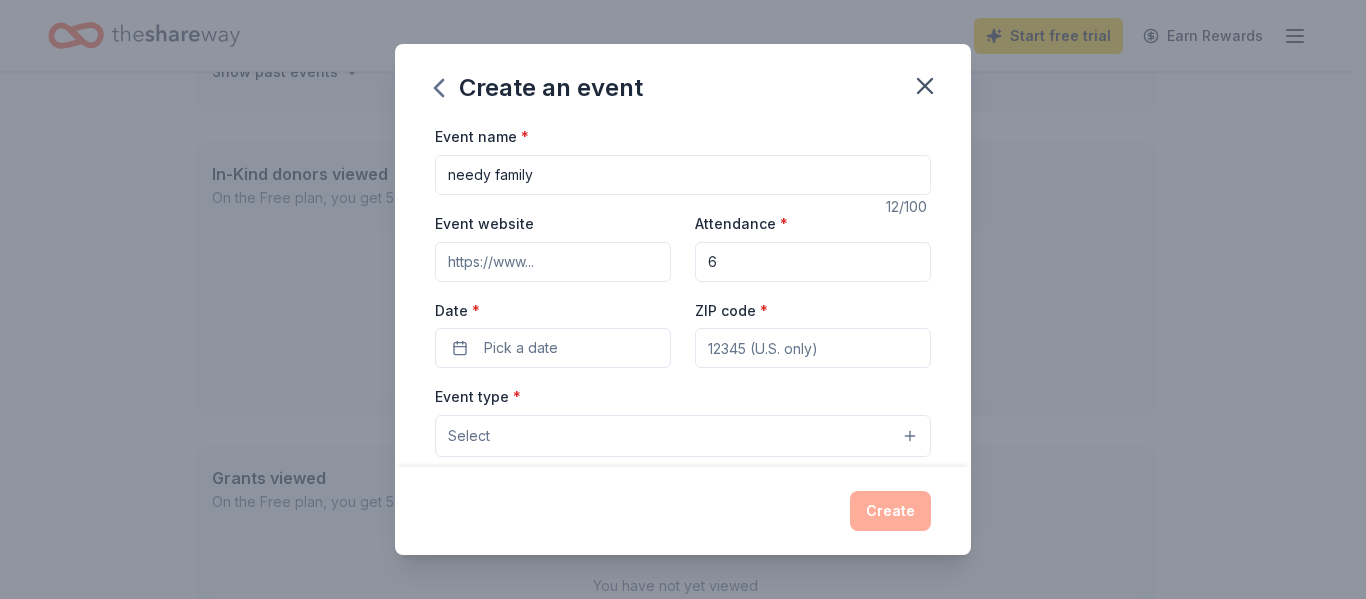 type on "6" 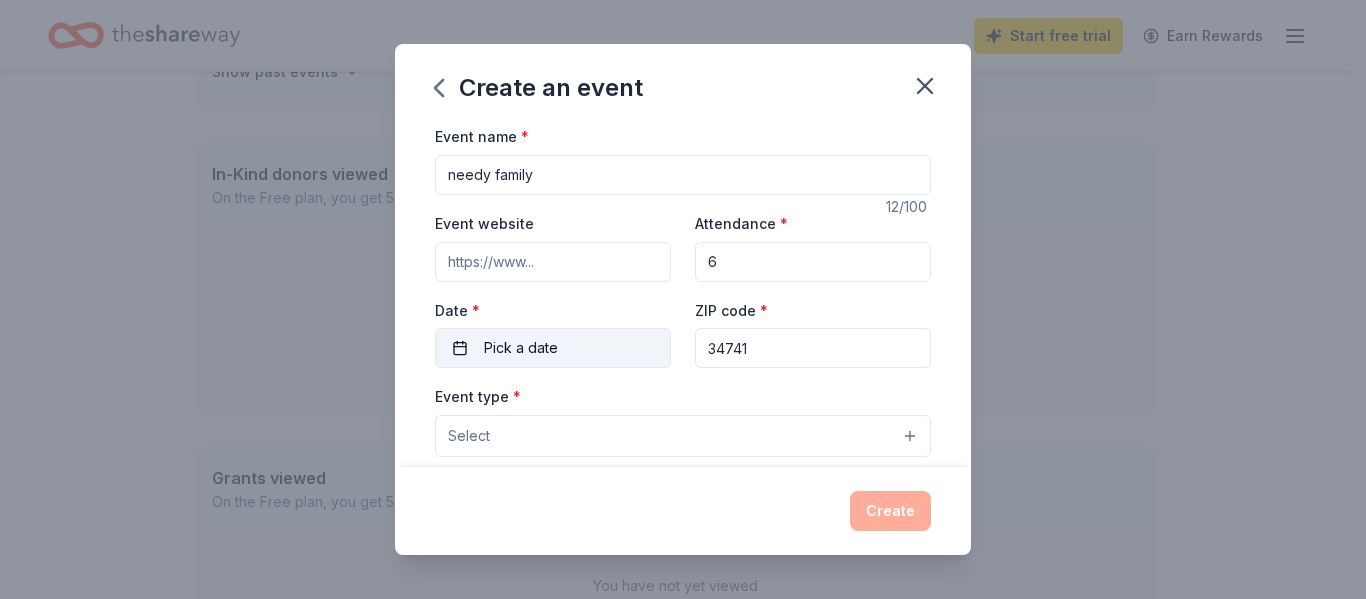 type on "34741" 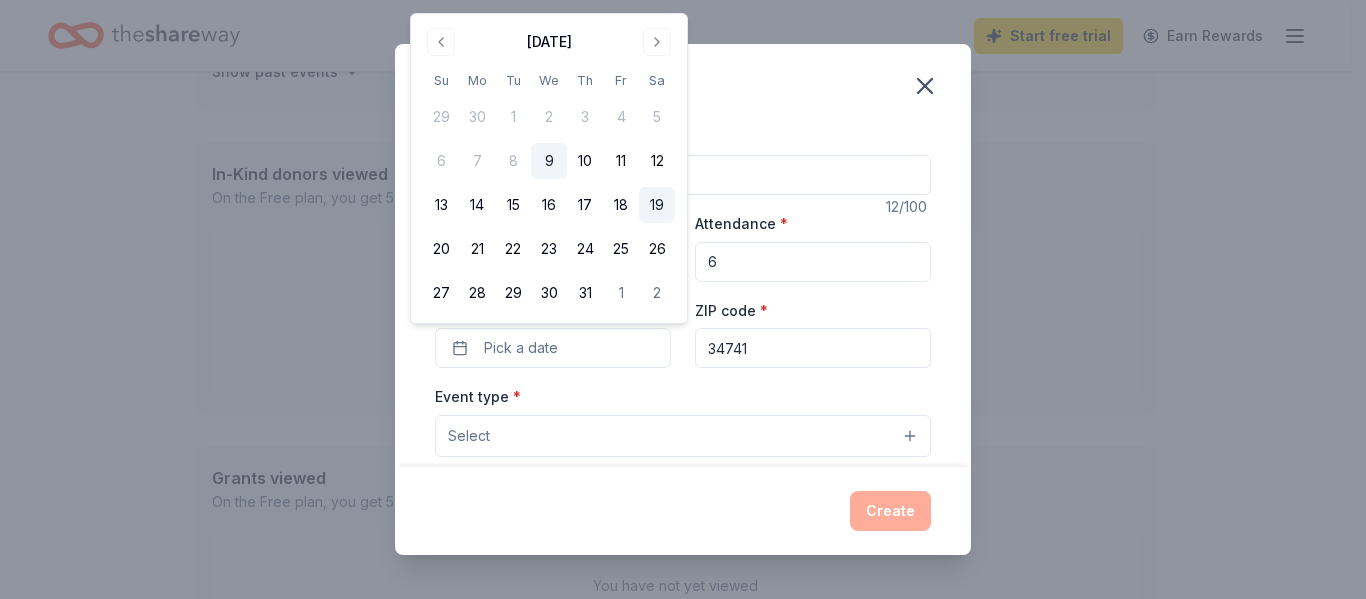 click on "19" at bounding box center (657, 205) 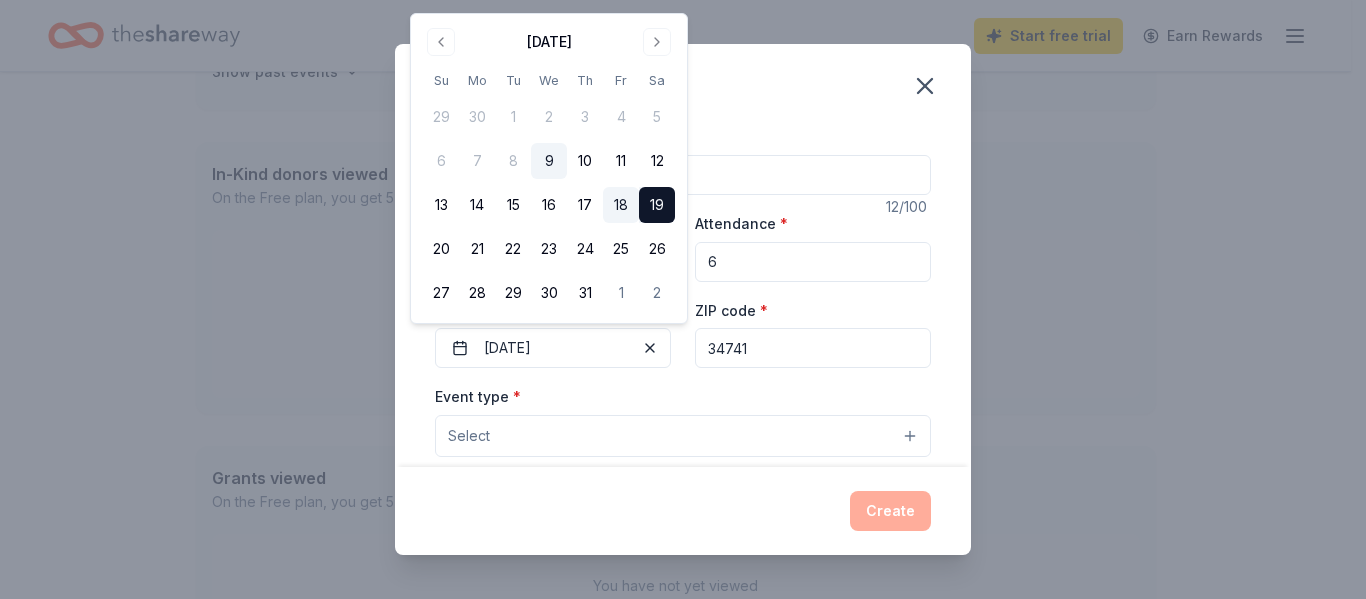 click on "18" at bounding box center (621, 205) 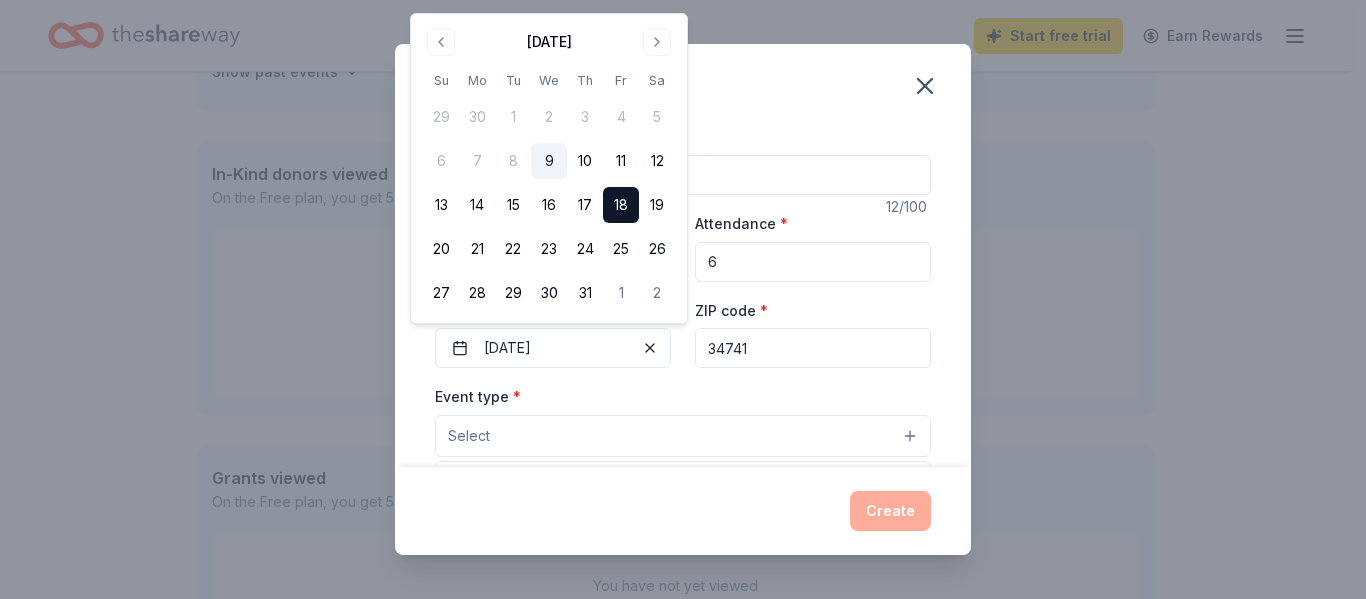 click on "Select" at bounding box center (683, 436) 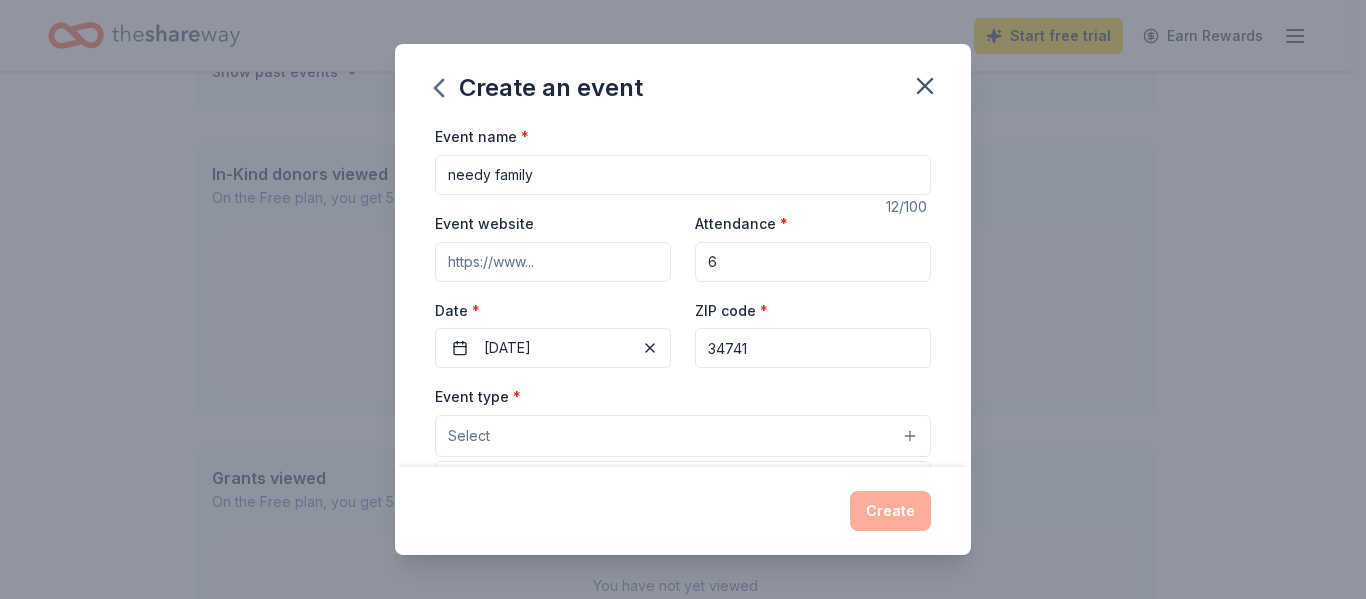click on "Select" at bounding box center [683, 436] 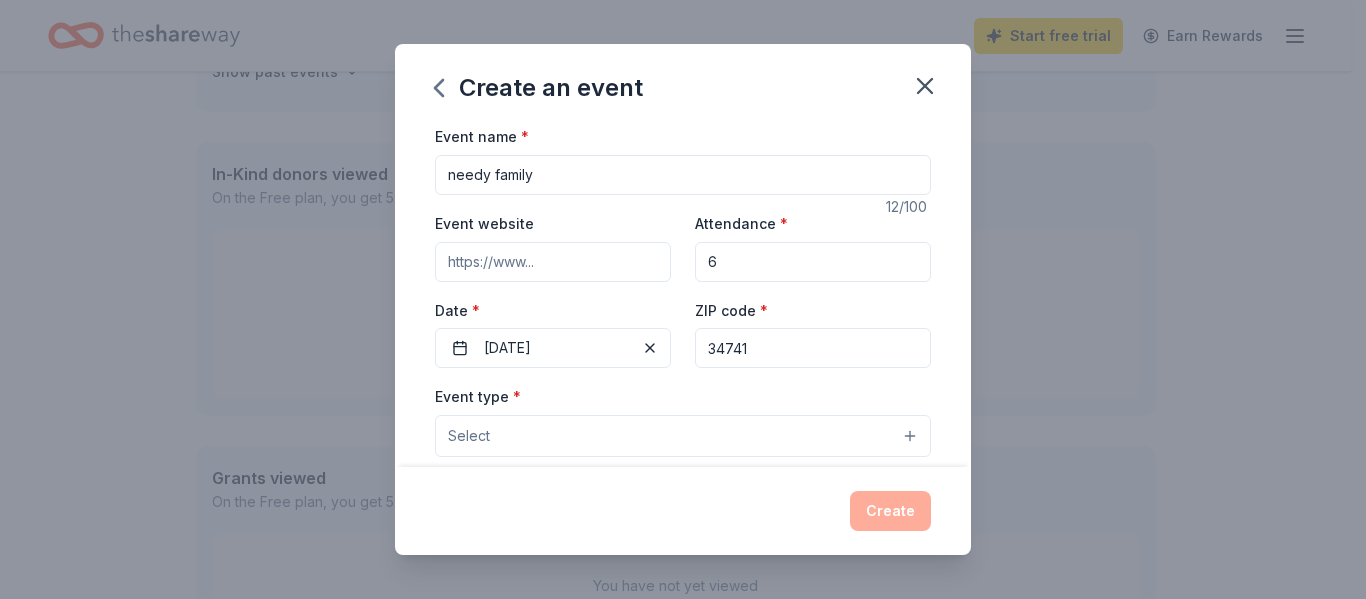 click on "Select" at bounding box center [683, 436] 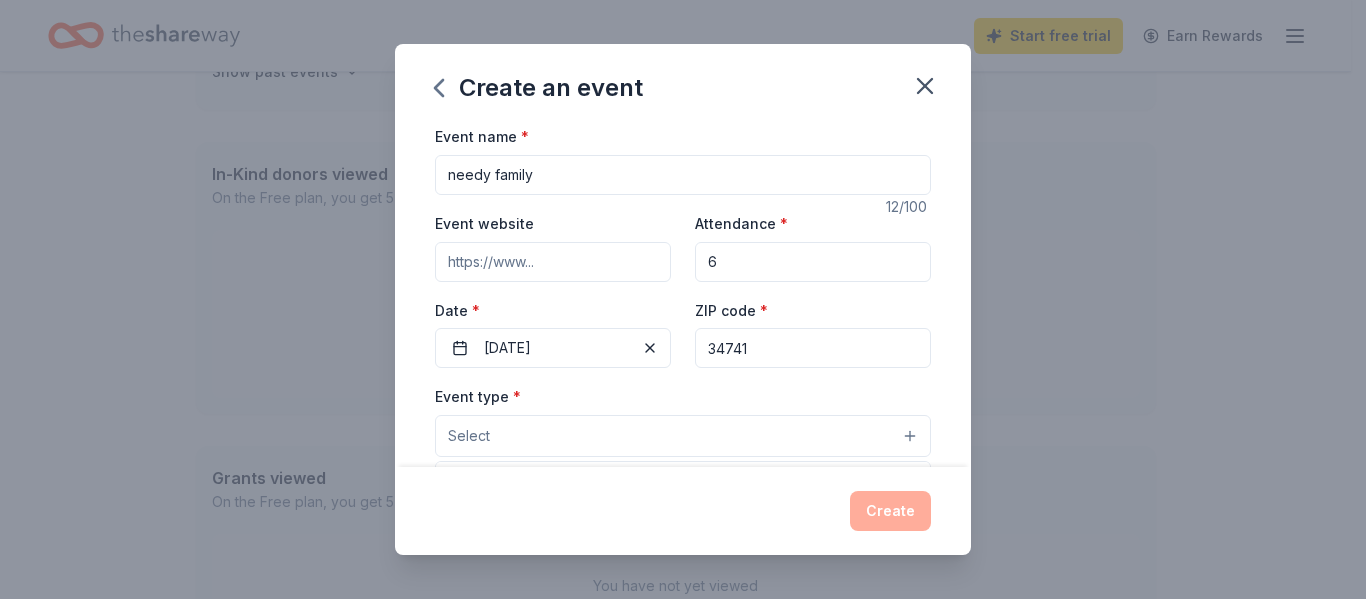 click on "Select" at bounding box center (683, 436) 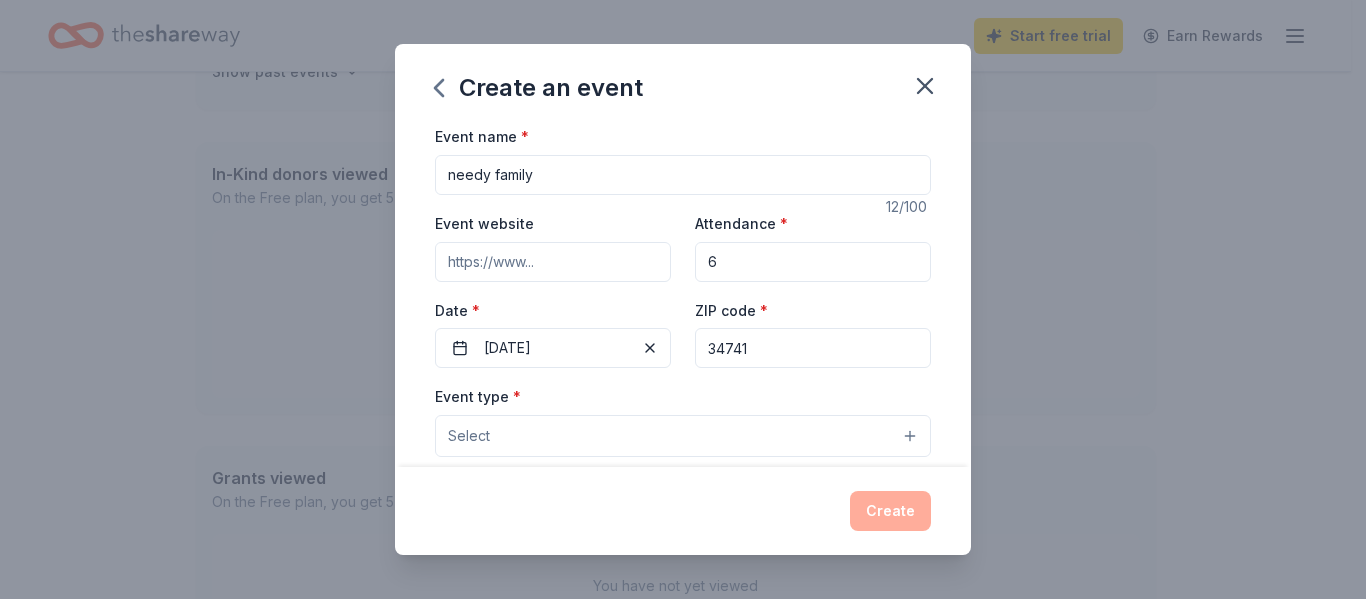 click on "Select" at bounding box center (683, 436) 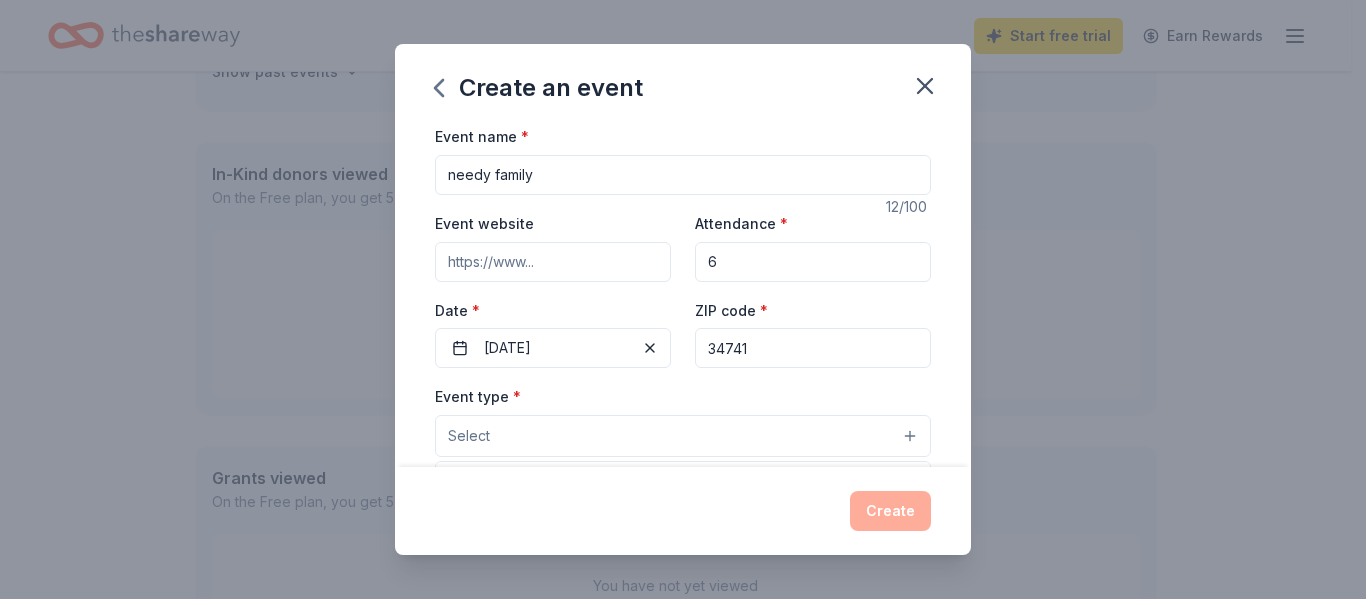 click on "Select" at bounding box center (683, 436) 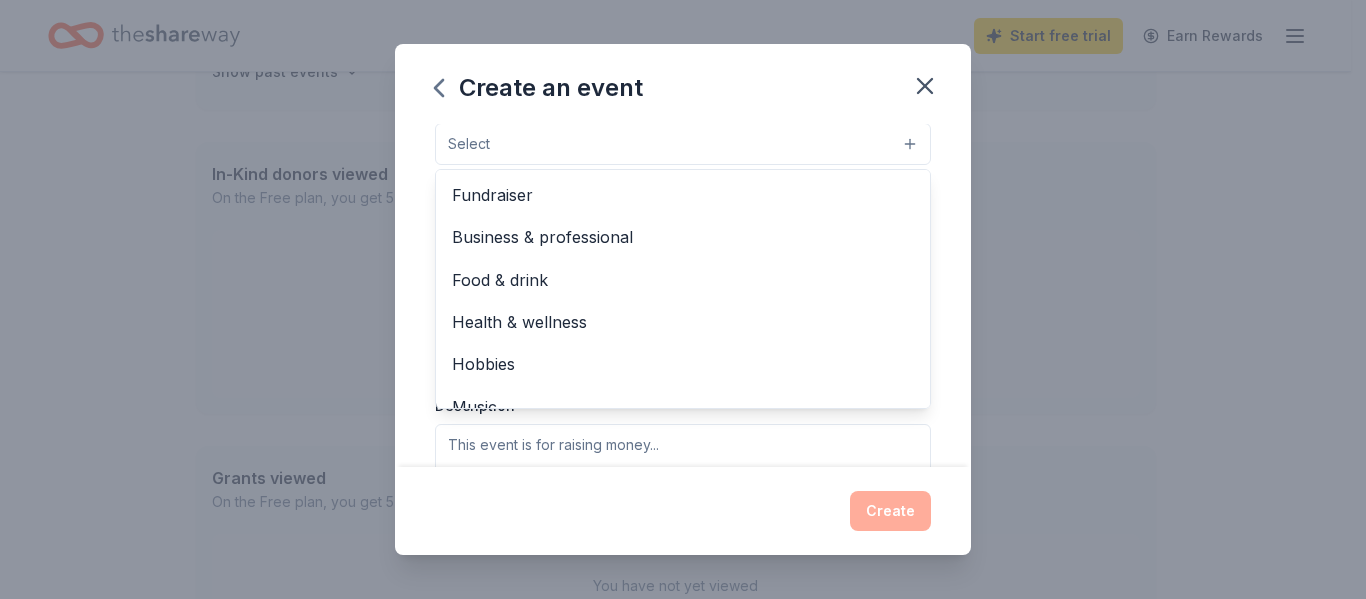 scroll, scrollTop: 296, scrollLeft: 0, axis: vertical 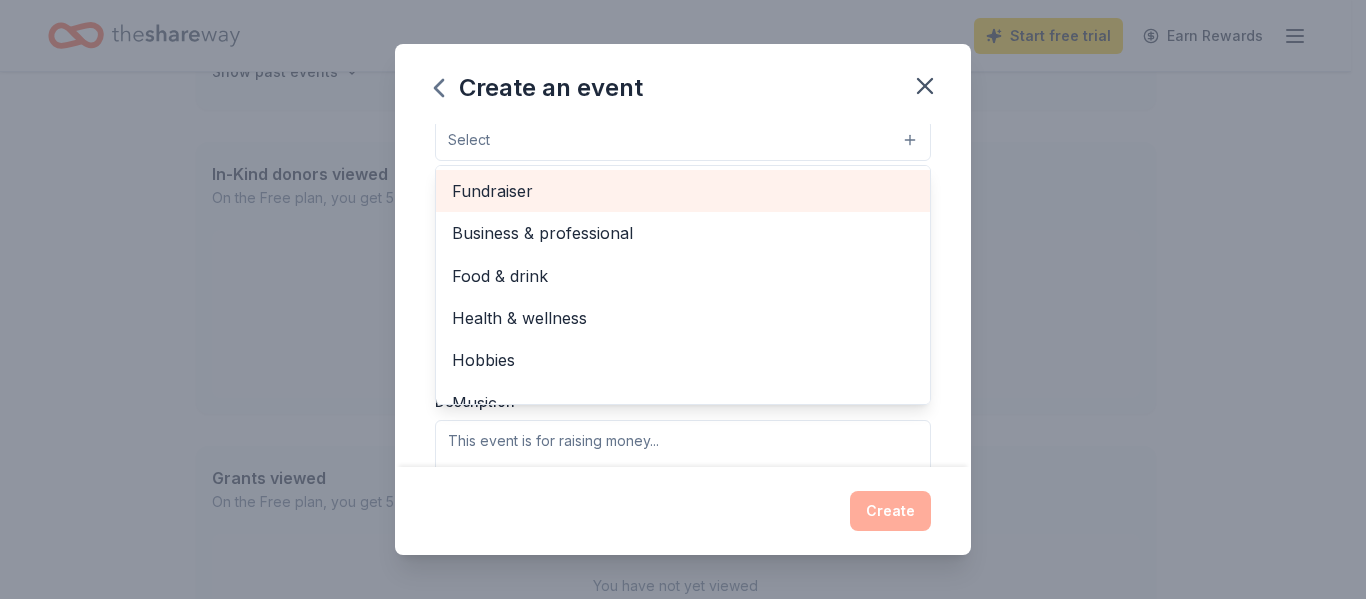click on "Fundraiser" at bounding box center (683, 191) 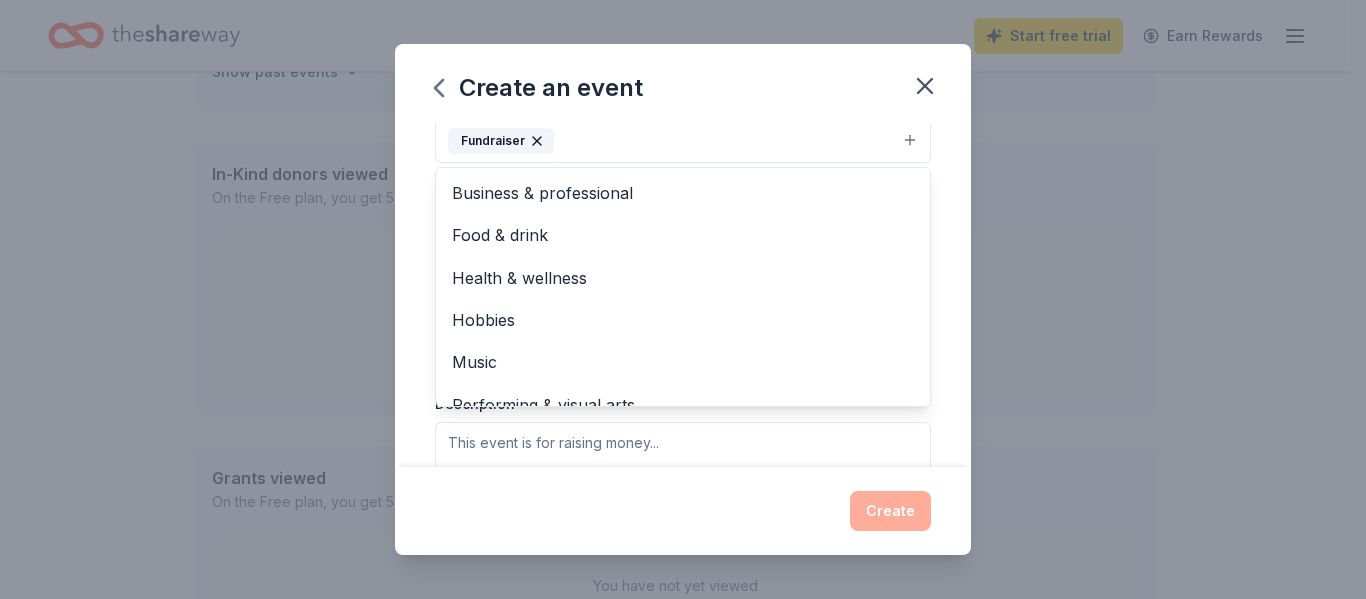 click on "Event type * Fundraiser Business & professional Food & drink Health & wellness Hobbies Music Performing & visual arts Demographic Select We use this information to help brands find events with their target demographic to sponsor their products. Mailing address Apt/unit Description" at bounding box center [683, 299] 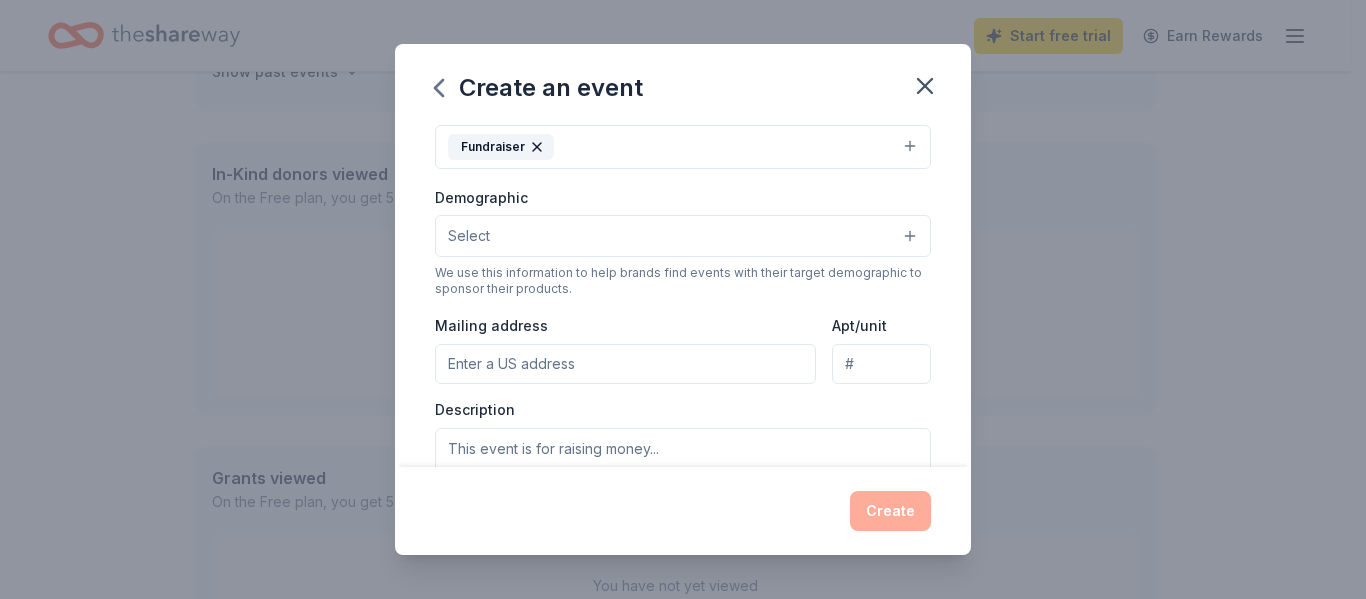 click on "Fundraiser" at bounding box center (683, 147) 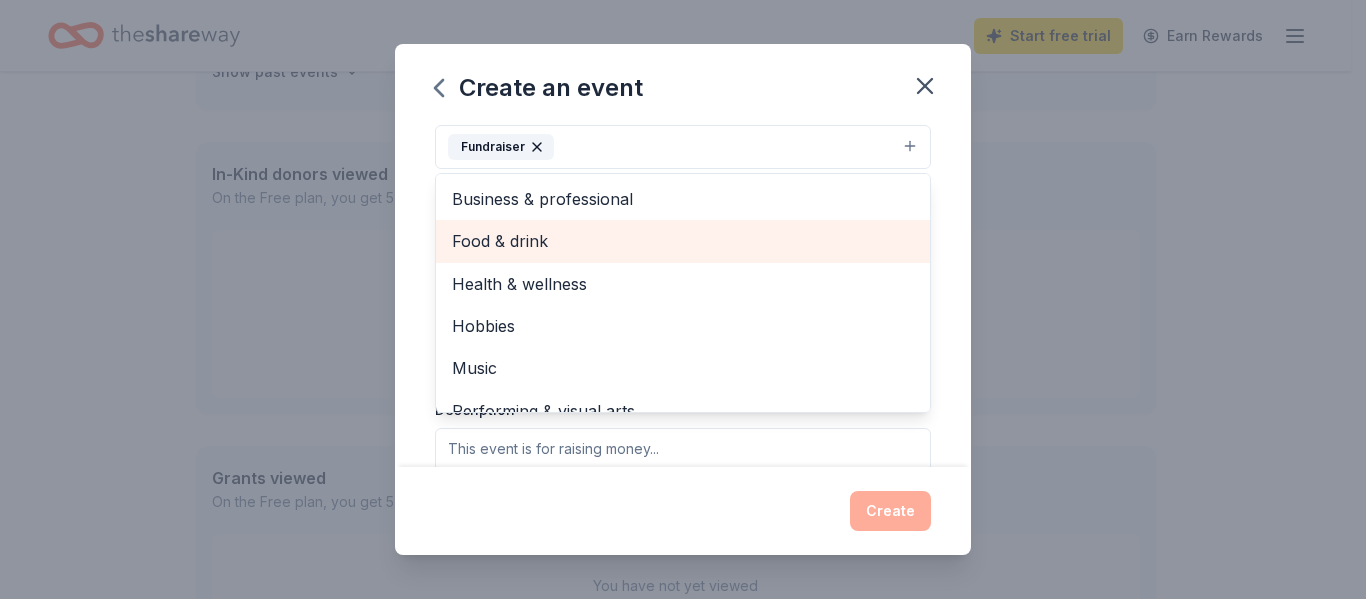 click on "Food & drink" at bounding box center [683, 241] 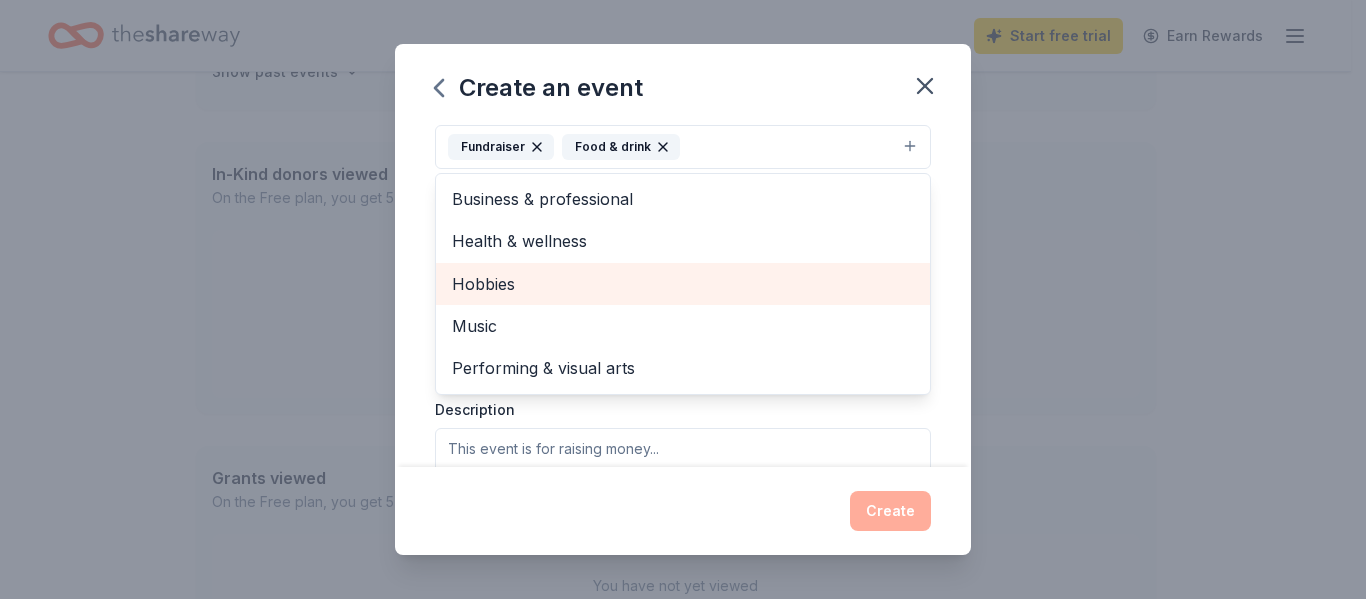 click on "Hobbies" at bounding box center [683, 284] 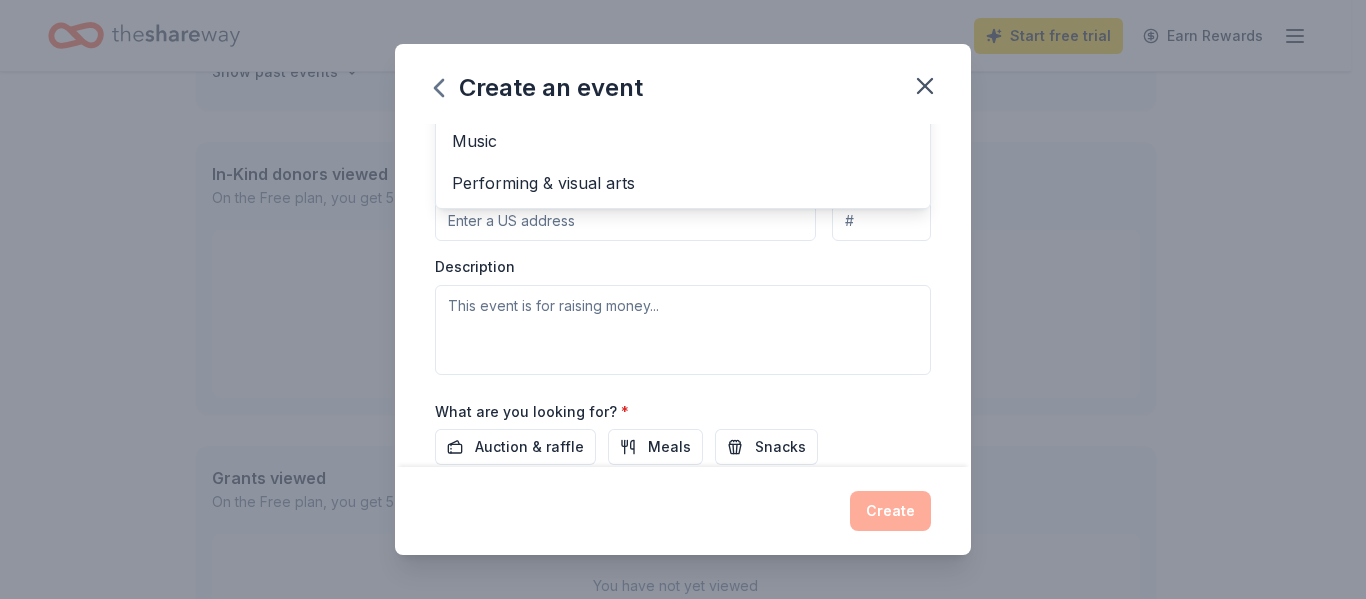 scroll, scrollTop: 443, scrollLeft: 0, axis: vertical 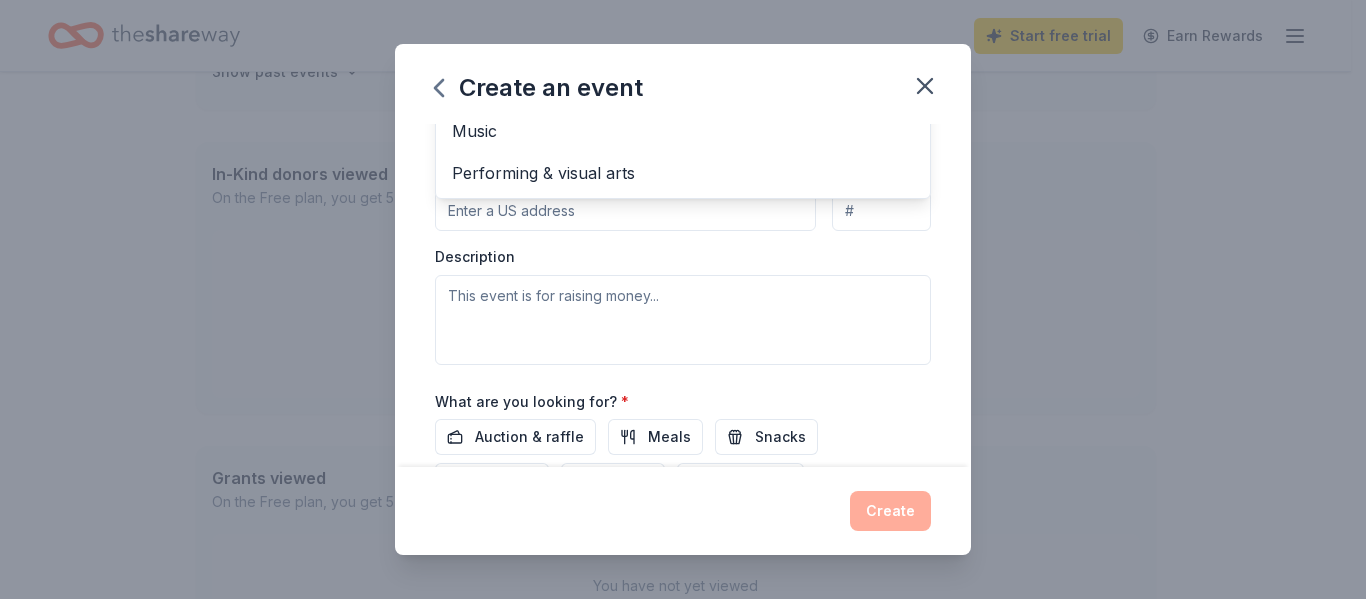 click on "Event type * Fundraiser Food & drink Hobbies Business & professional Health & wellness Music Performing & visual arts Demographic Select We use this information to help brands find events with their target demographic to sponsor their products. Mailing address Apt/unit Description" at bounding box center [683, 152] 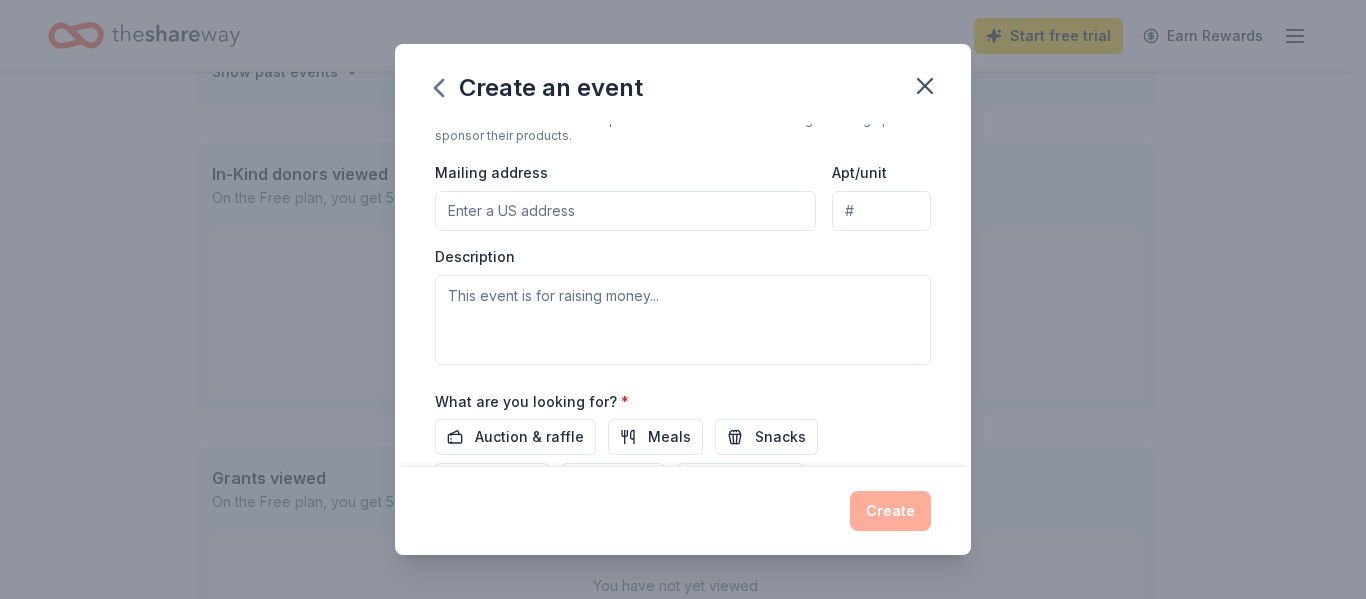 scroll, scrollTop: 141, scrollLeft: 0, axis: vertical 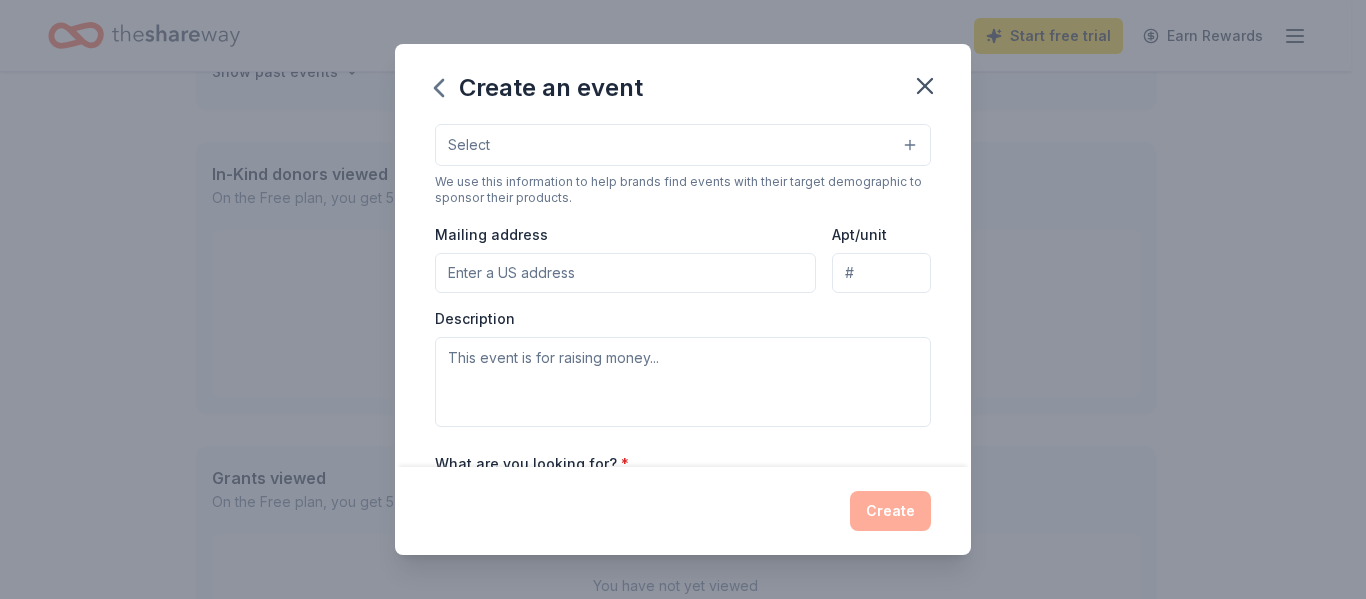click on "Mailing address" at bounding box center [625, 273] 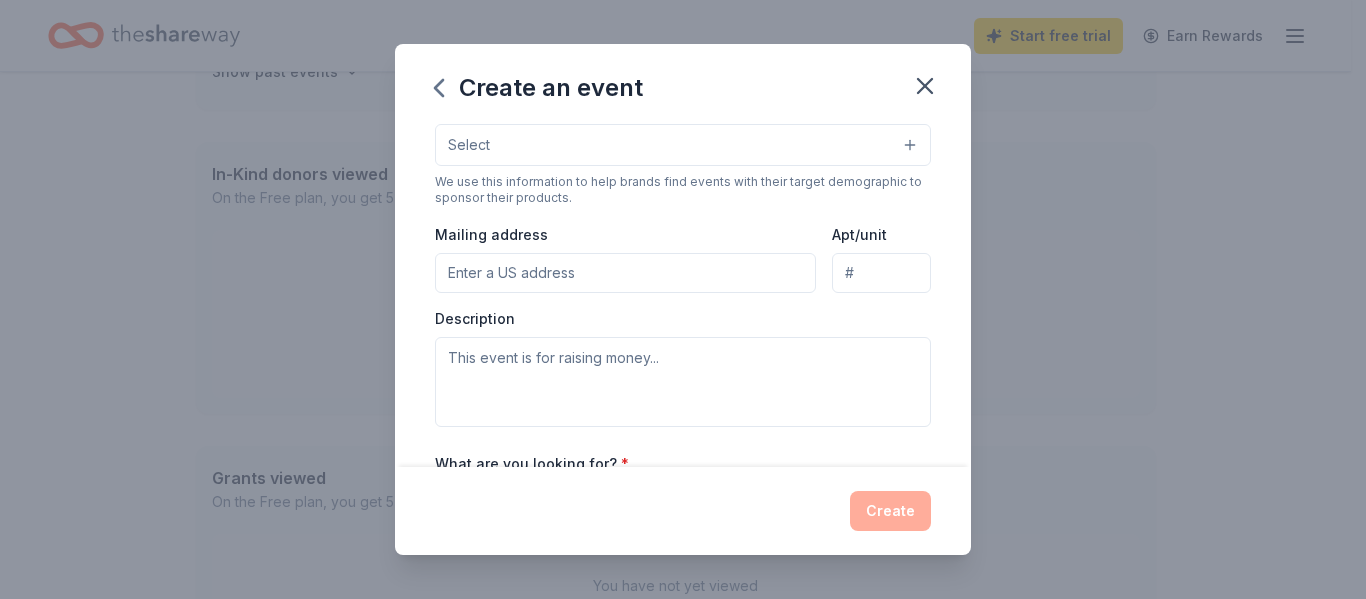 type on "[STREET_ADDRESS]" 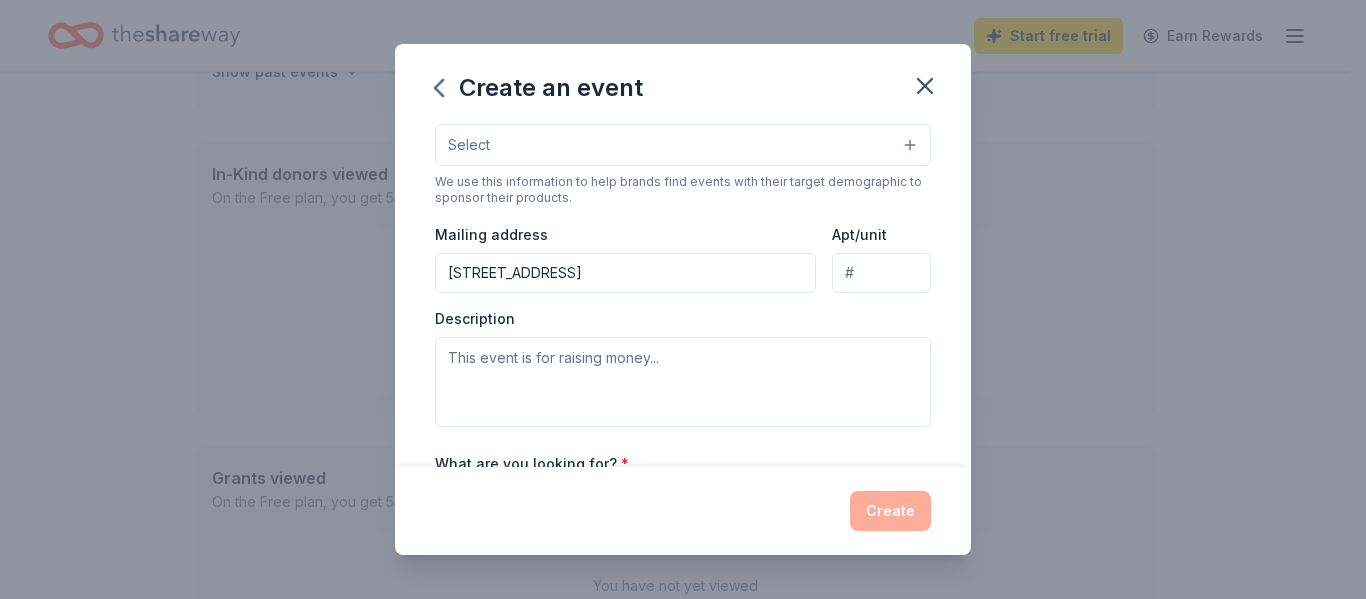type on "Apt E4" 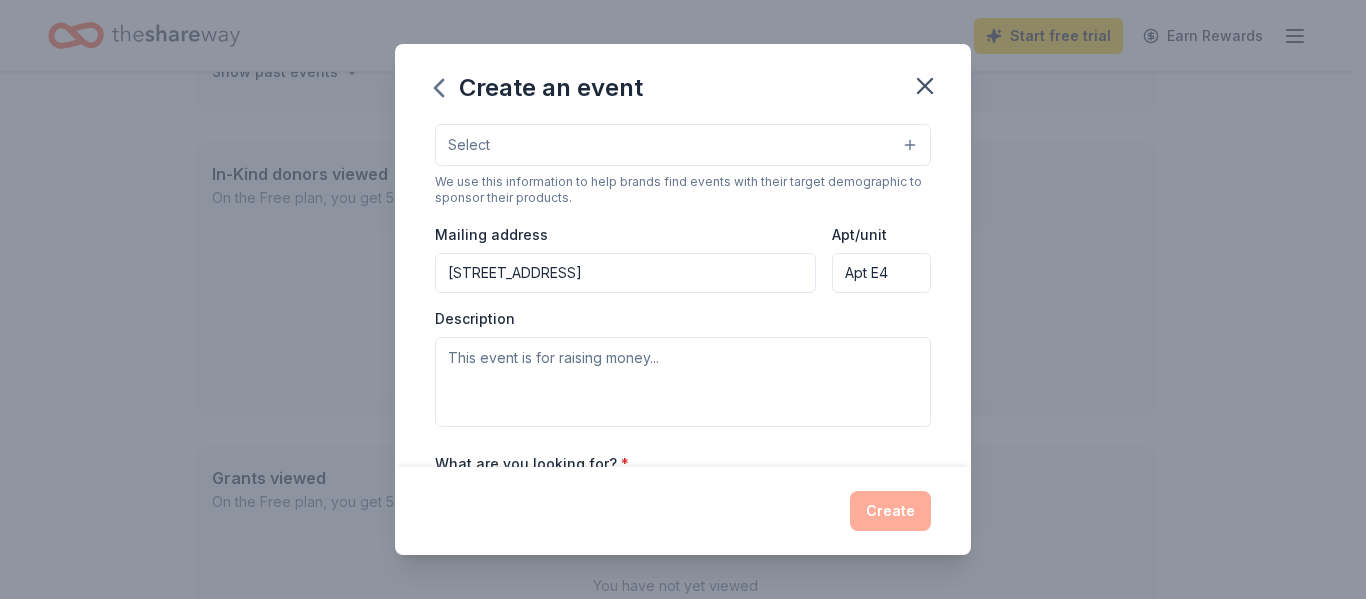 click on "Apt E4" at bounding box center (881, 273) 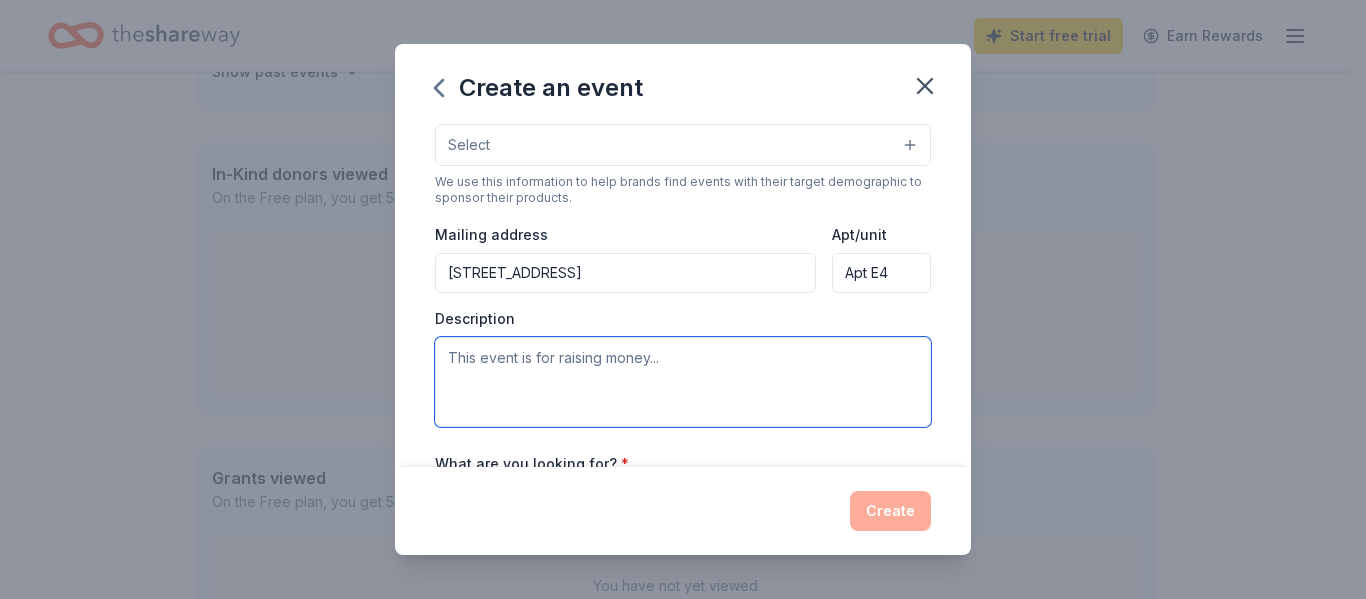 click at bounding box center [683, 382] 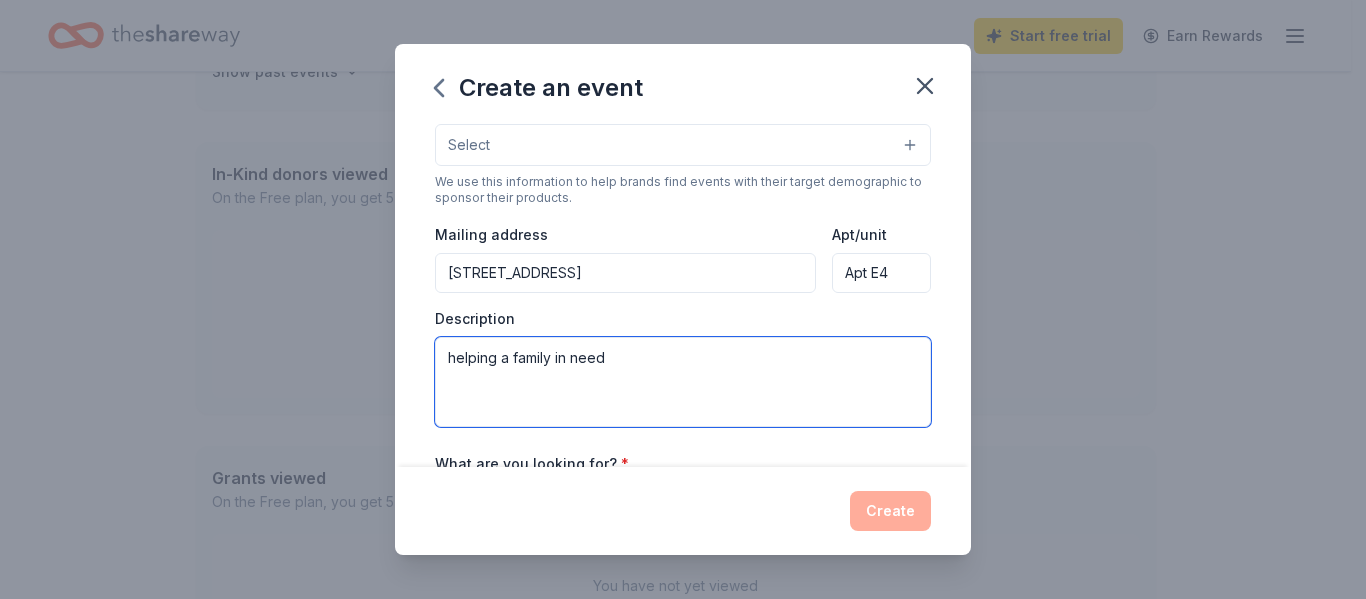 type on "helping a family in need" 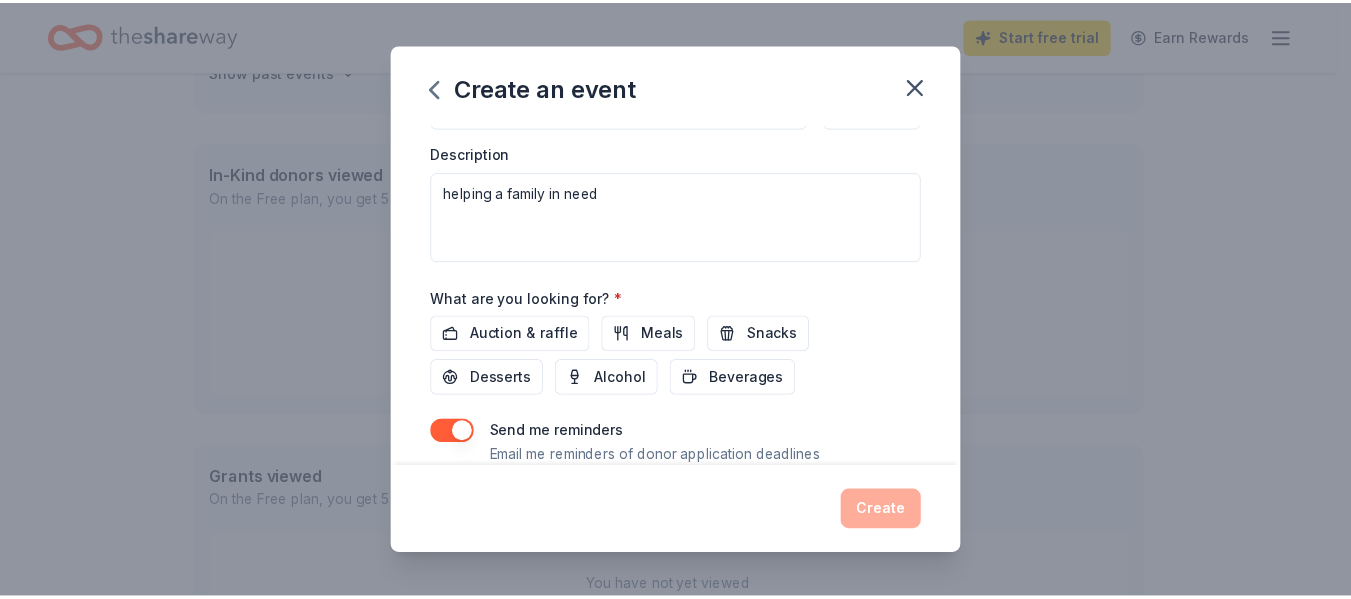 scroll, scrollTop: 559, scrollLeft: 0, axis: vertical 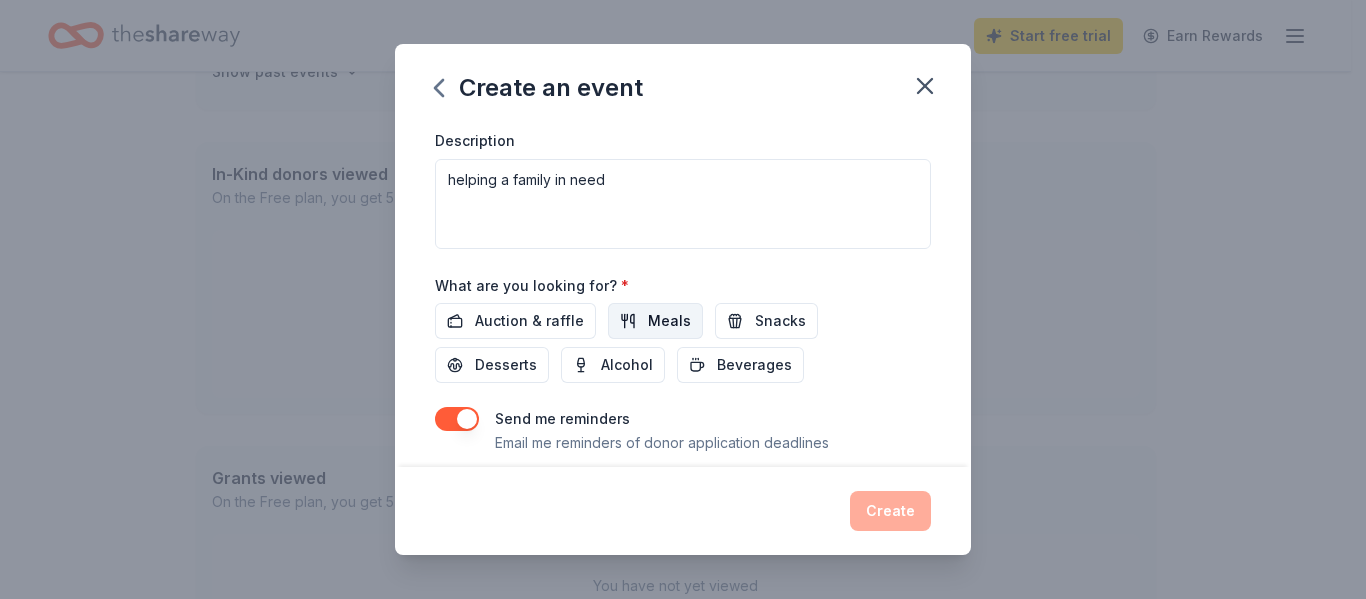 click on "Meals" at bounding box center (669, 321) 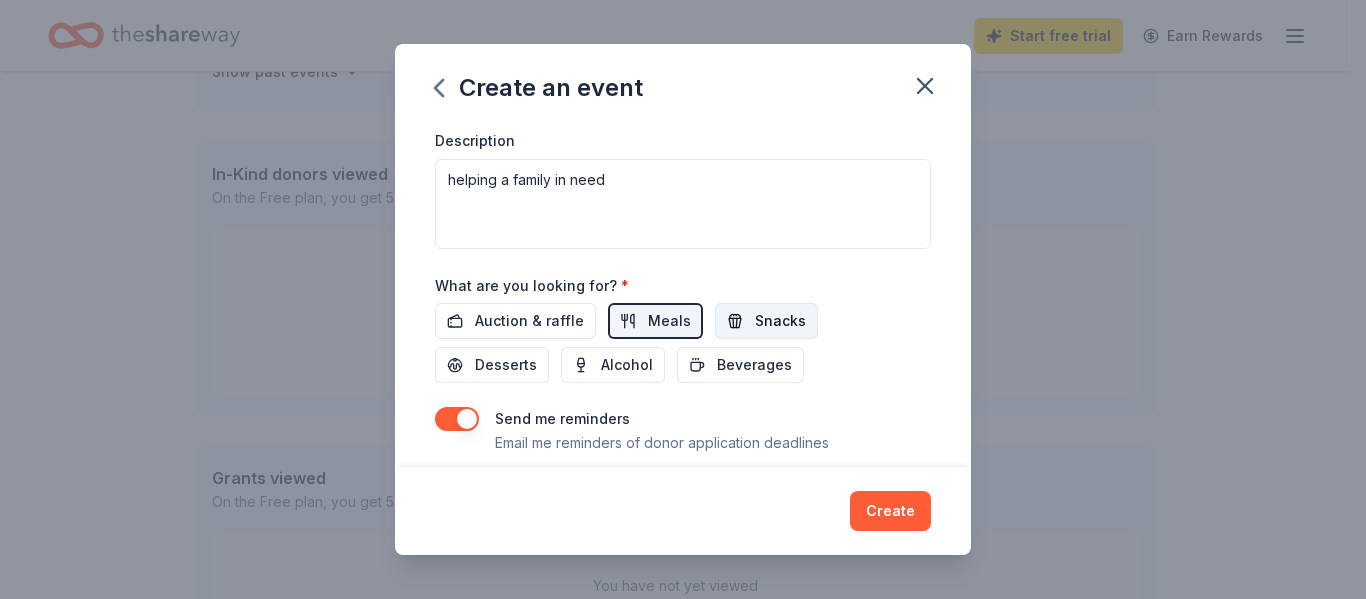 click on "Snacks" at bounding box center [780, 321] 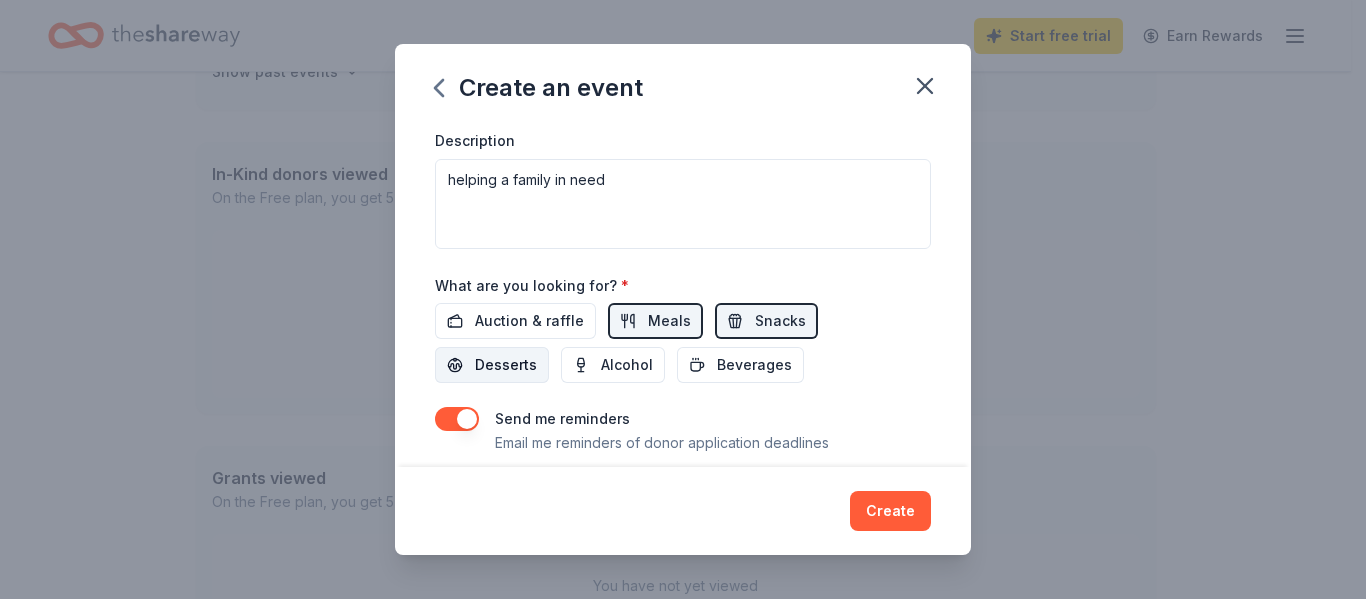 click on "Desserts" at bounding box center [506, 365] 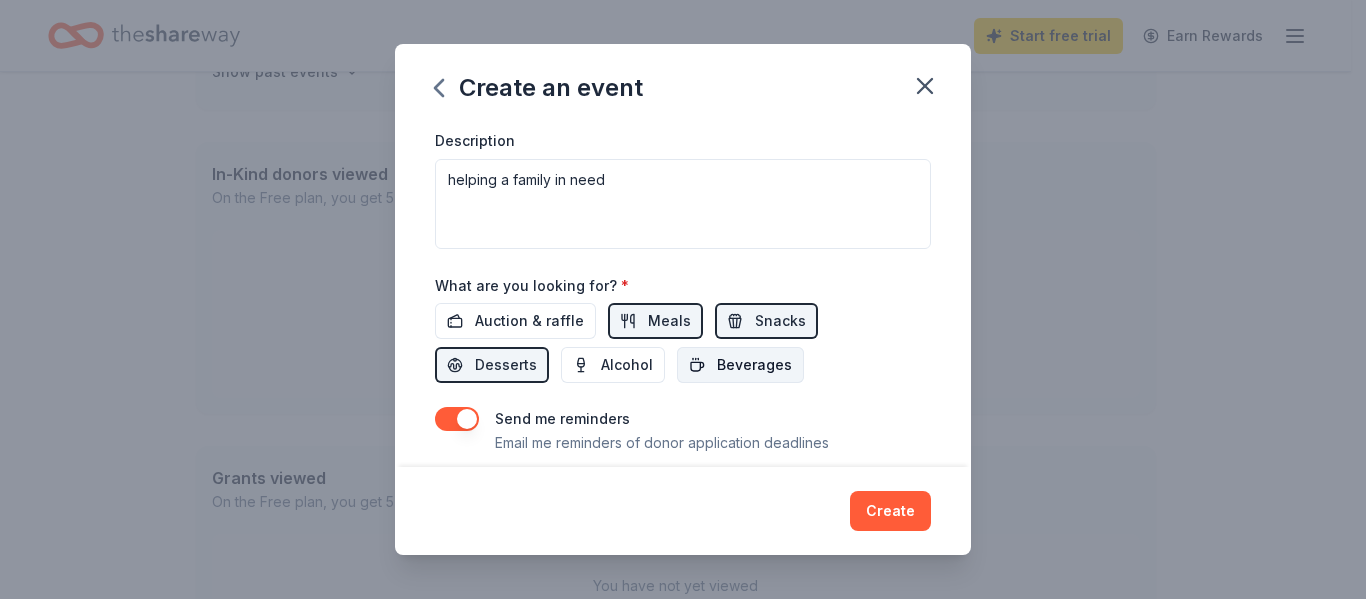 click on "Beverages" at bounding box center [754, 365] 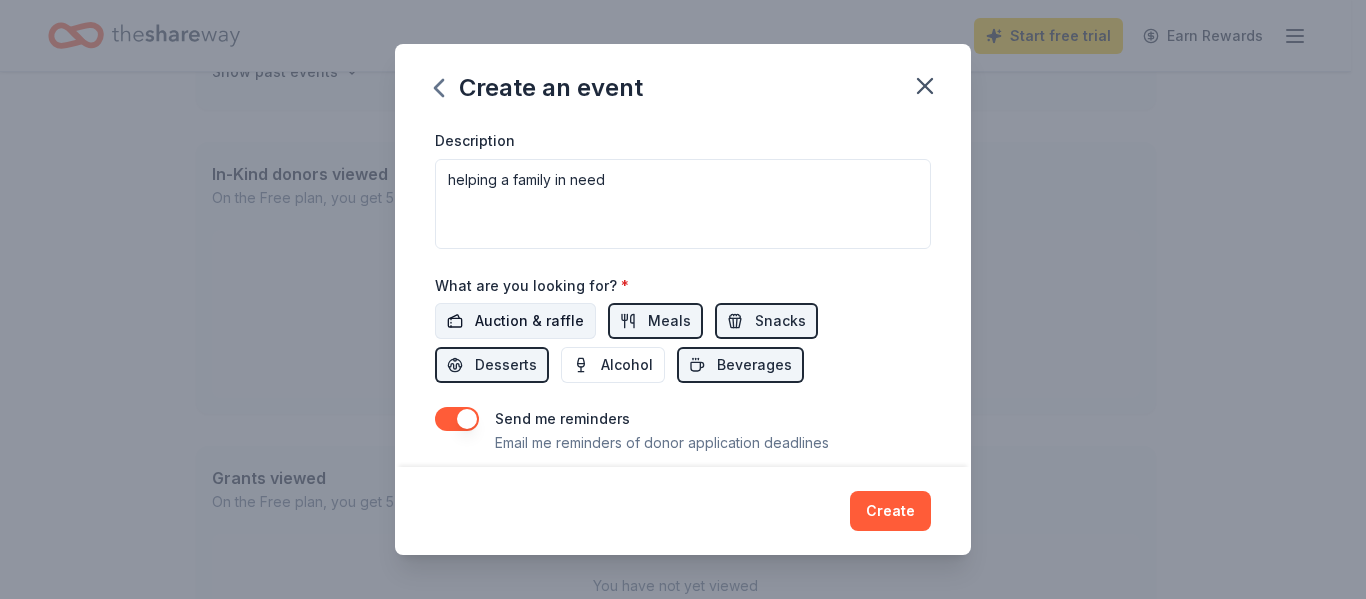 click on "Auction & raffle" at bounding box center (529, 321) 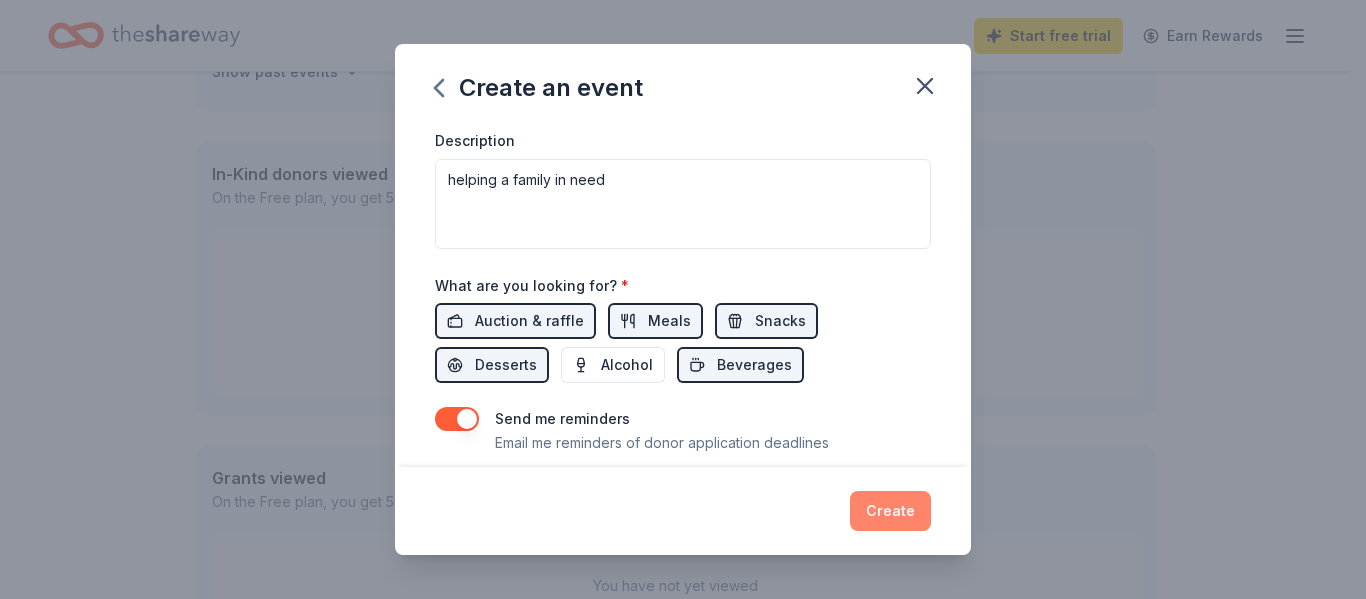 click on "Create" at bounding box center [890, 511] 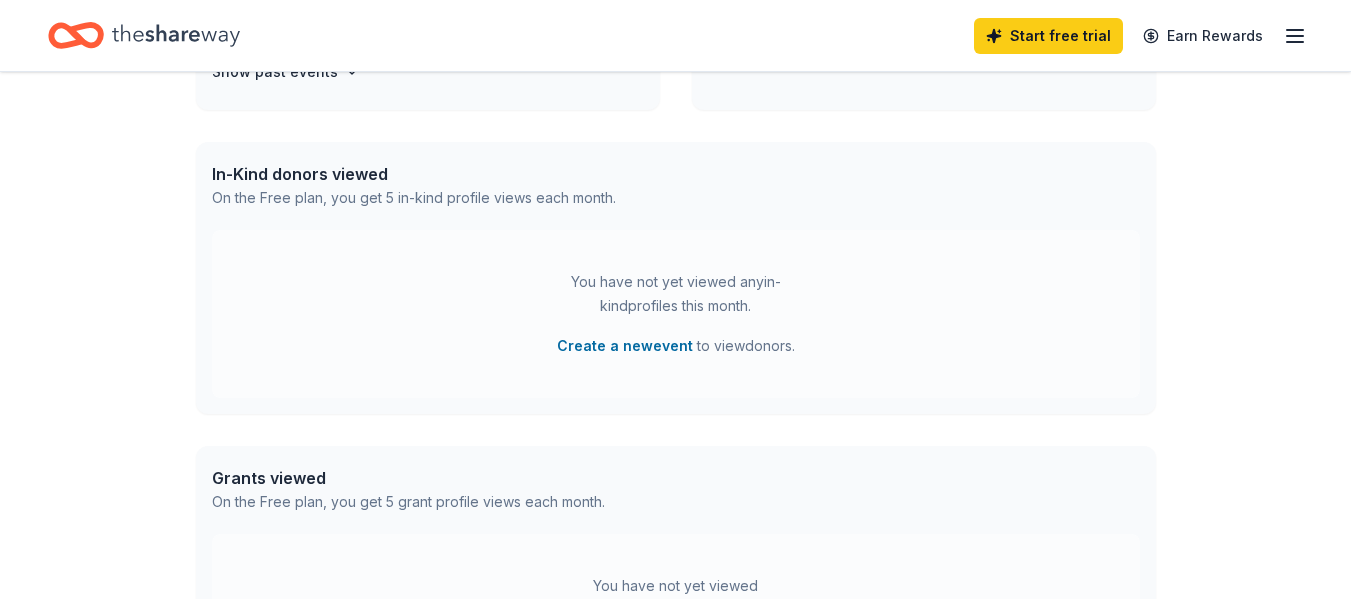 scroll, scrollTop: 609, scrollLeft: 0, axis: vertical 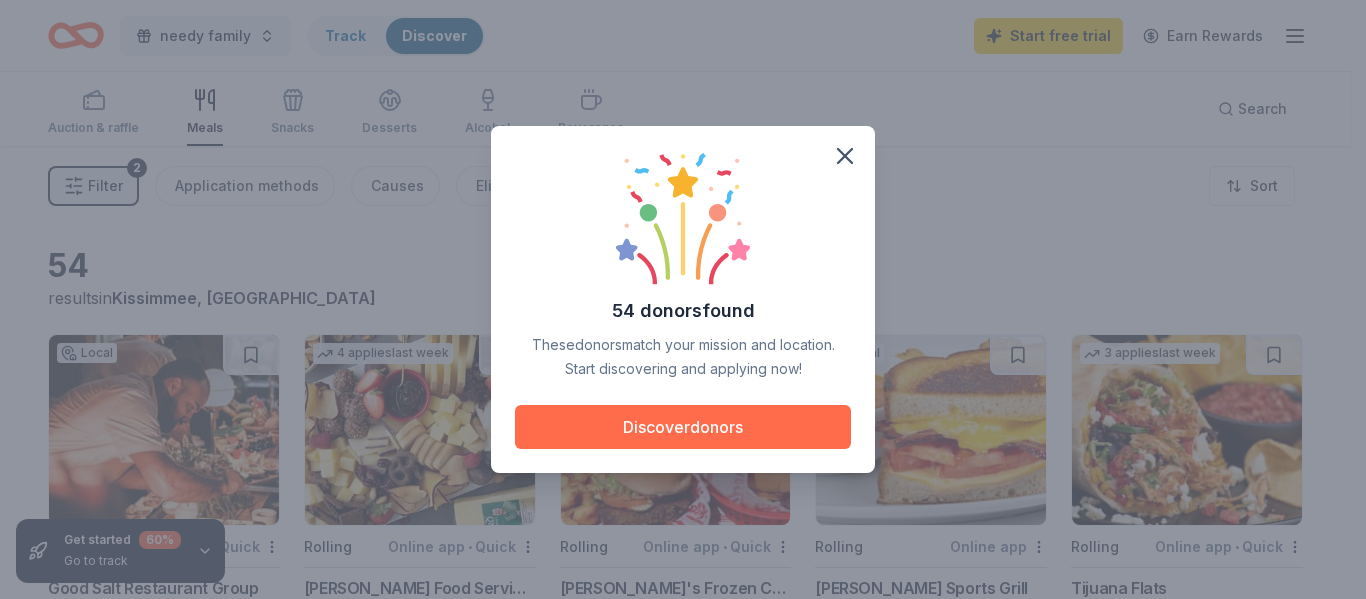 click on "Discover  donors" at bounding box center [683, 427] 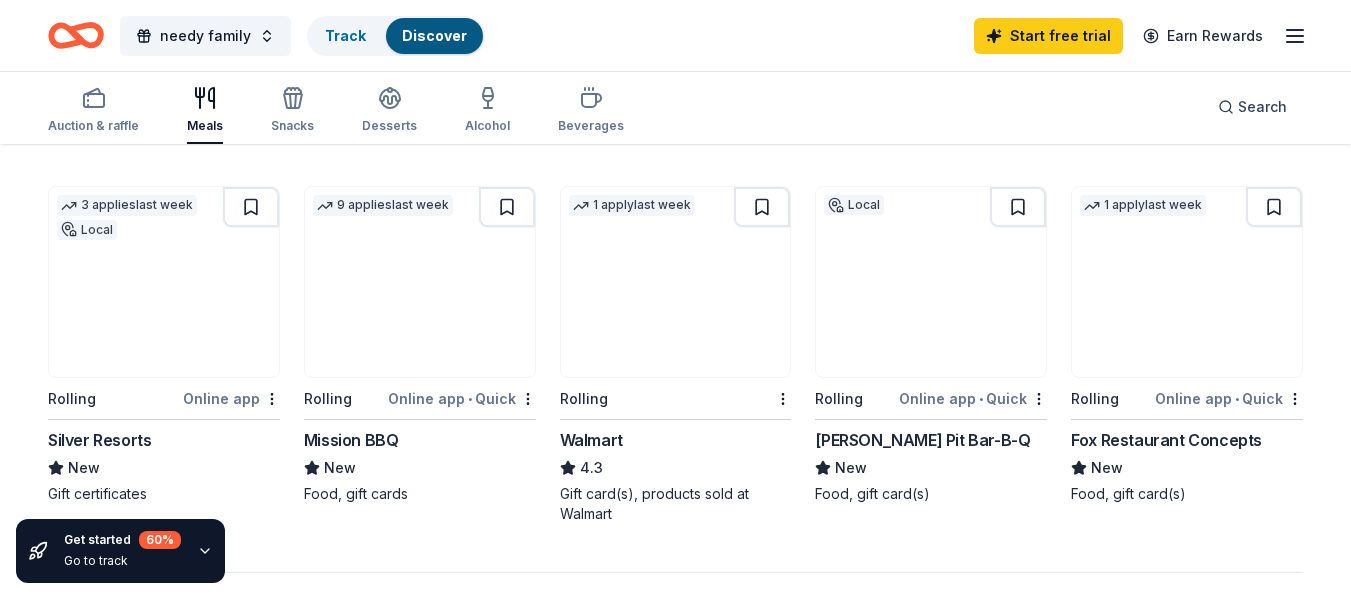 scroll, scrollTop: 1290, scrollLeft: 0, axis: vertical 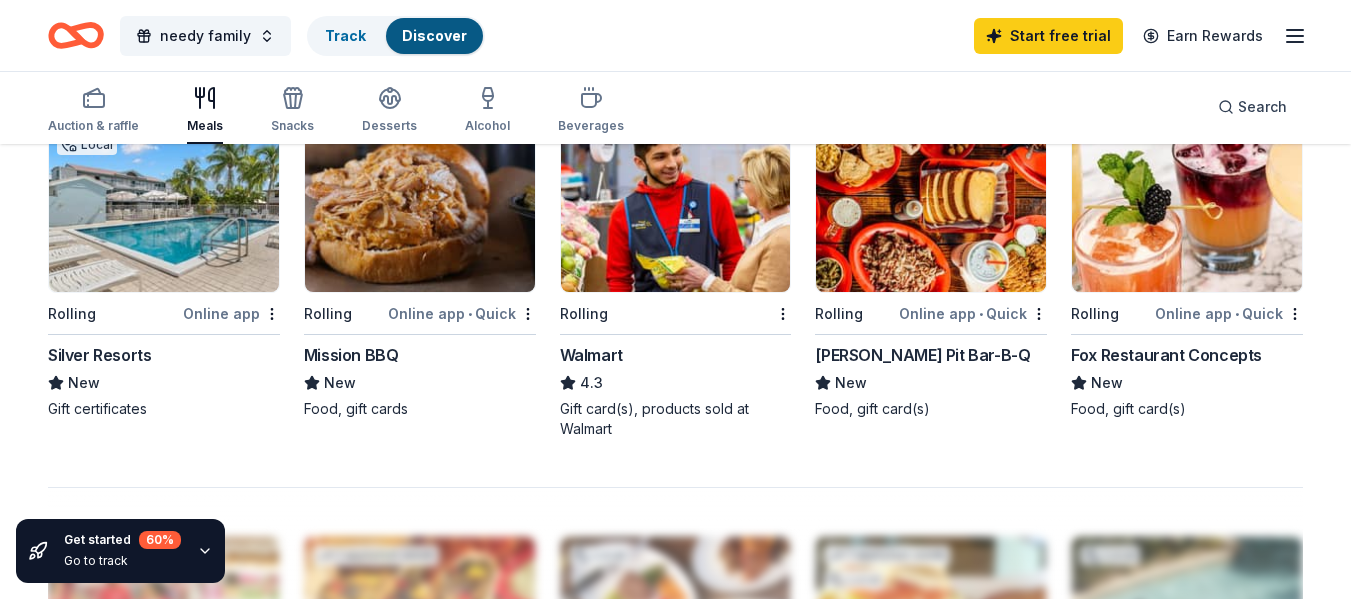 click on "54 results  in  [GEOGRAPHIC_DATA], [GEOGRAPHIC_DATA] Local Rolling Online app • Quick Good Salt Restaurant Group New Food, gift card(s) 4   applies  last week Rolling Online app • Quick [PERSON_NAME] Food Service Store 4.7 Gift card(s) 10   applies  last week Rolling Online app • Quick [PERSON_NAME]'s Frozen Custard & Steakburgers 4.6 Gift basket(s), gift card(s), food Local Rolling Online app [PERSON_NAME] Sports Grill New Gift cards 3   applies  last week Rolling Online app • Quick Tijuana Flats New Food, gift card(s) 3   applies  last week Rolling Online app Company [PERSON_NAME] New Gift certificates, monetary, merchandise 1   apply  last week Local Rolling Online app • Quick [PERSON_NAME]'s Burger Bar New Food, gift card(s) 2   applies  last week Rolling Online app • Quick [PERSON_NAME]'s BBQ New Food, gift card(s) 6   applies  last week Rolling Target 4.3 Gift cards ($50-100 value, with a maximum donation of $500 per year) Local Rolling Online app Oceanic at [GEOGRAPHIC_DATA] New Food, gift card(s) 5   applies  last week Rolling Online app • Quick New Quick" at bounding box center (675, 32) 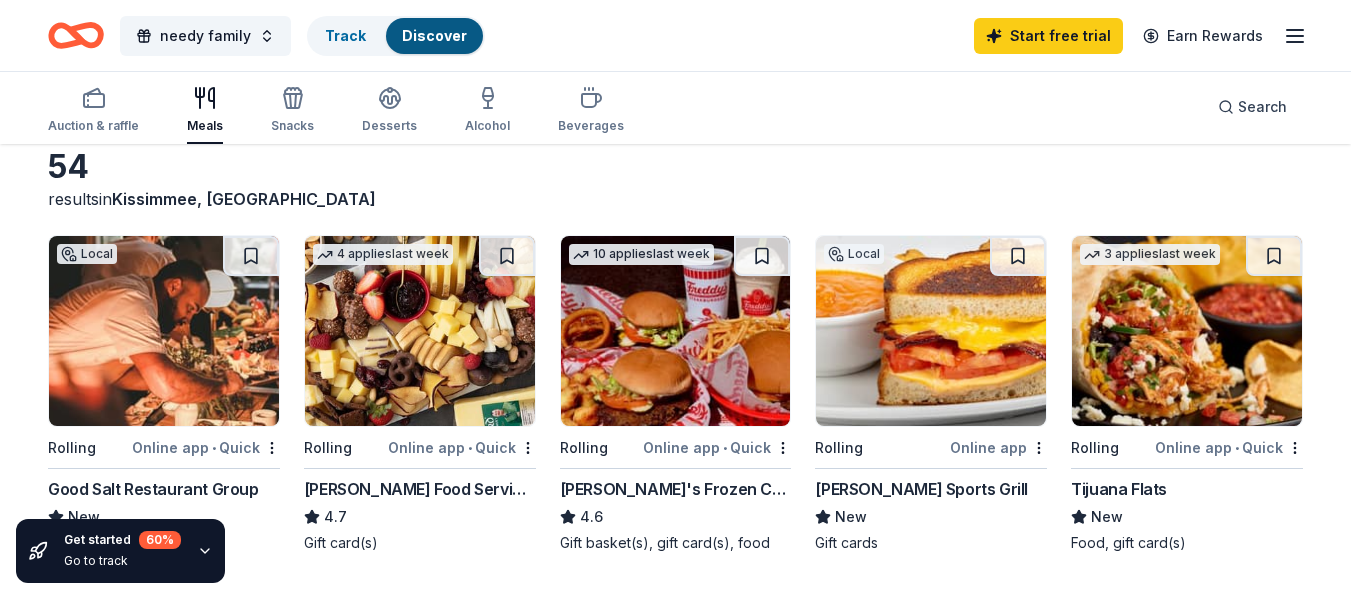 scroll, scrollTop: 113, scrollLeft: 0, axis: vertical 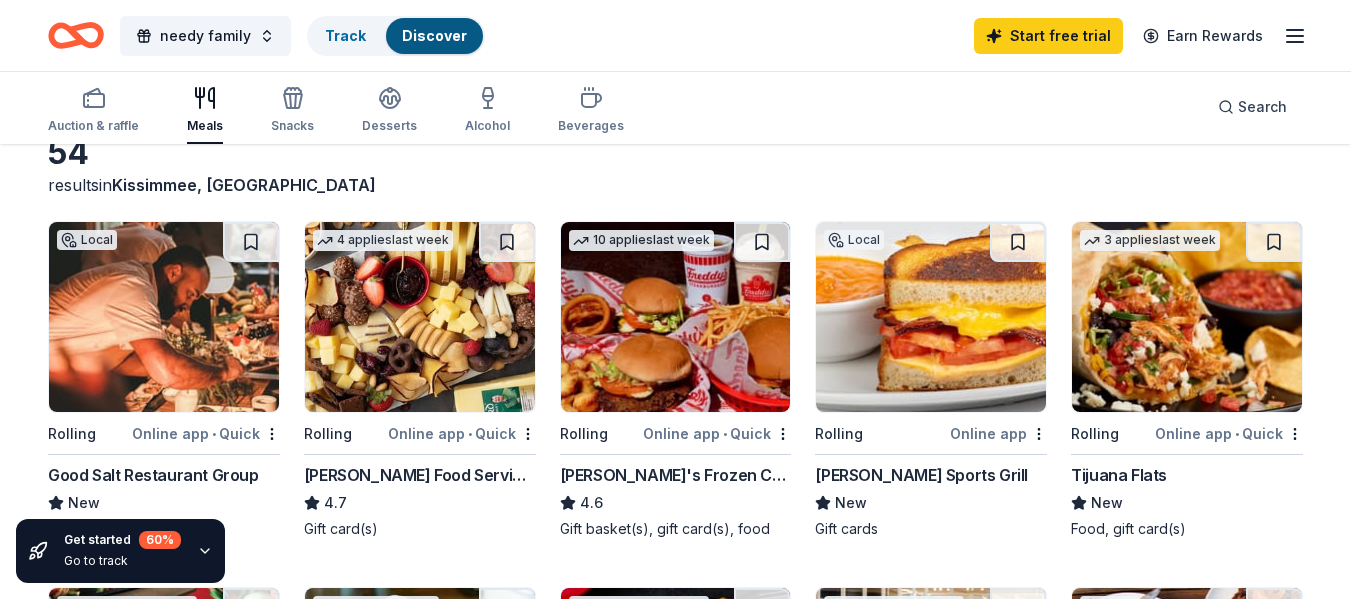 drag, startPoint x: 1350, startPoint y: 76, endPoint x: 1361, endPoint y: 113, distance: 38.600517 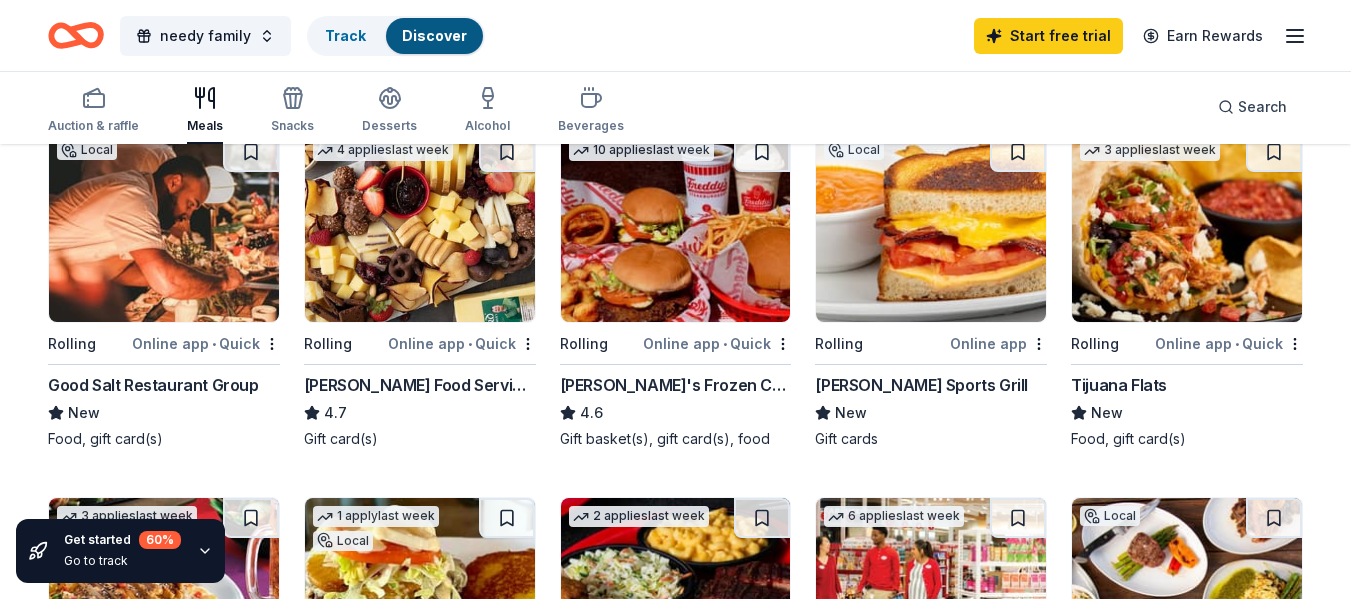 scroll, scrollTop: 156, scrollLeft: 0, axis: vertical 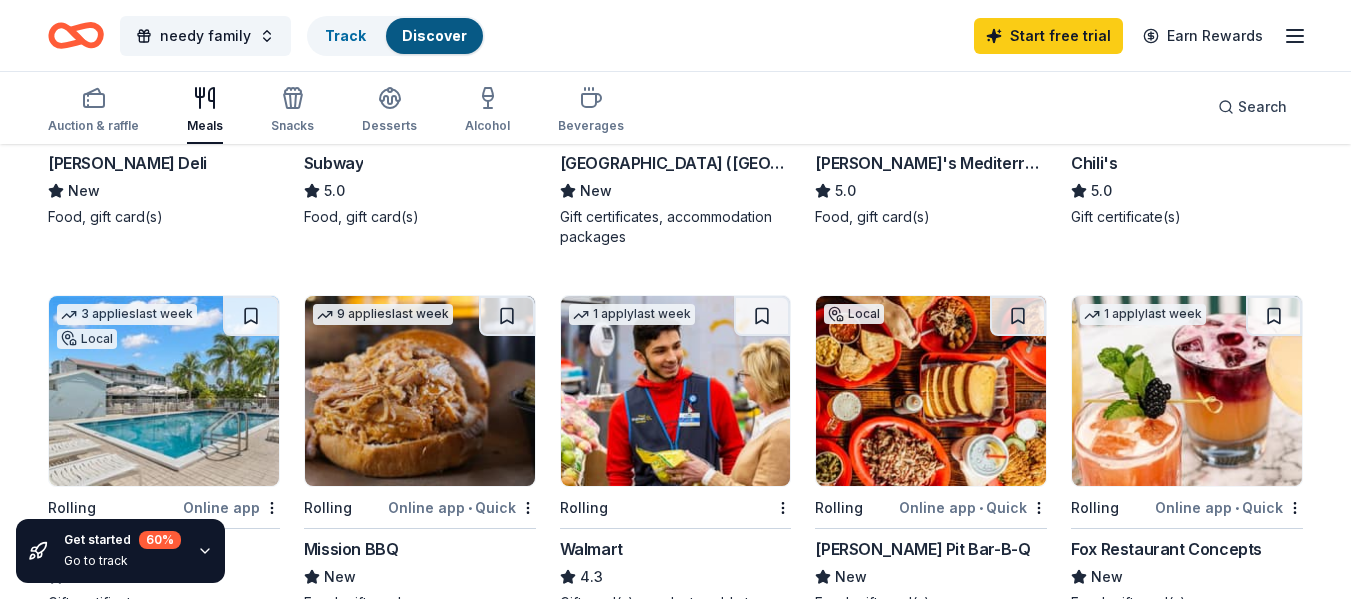 click on "54 results  in  [GEOGRAPHIC_DATA], [GEOGRAPHIC_DATA] Local Rolling Online app • Quick Good Salt Restaurant Group New Food, gift card(s) 4   applies  last week Rolling Online app • Quick [PERSON_NAME] Food Service Store 4.7 Gift card(s) 10   applies  last week Rolling Online app • Quick [PERSON_NAME]'s Frozen Custard & Steakburgers 4.6 Gift basket(s), gift card(s), food Local Rolling Online app [PERSON_NAME] Sports Grill New Gift cards 3   applies  last week Rolling Online app • Quick Tijuana Flats New Food, gift card(s) 3   applies  last week Rolling Online app Company [PERSON_NAME] New Gift certificates, monetary, merchandise 1   apply  last week Local Rolling Online app • Quick [PERSON_NAME]'s Burger Bar New Food, gift card(s) 2   applies  last week Rolling Online app • Quick [PERSON_NAME]'s BBQ New Food, gift card(s) 6   applies  last week Rolling Target 4.3 Gift cards ($50-100 value, with a maximum donation of $500 per year) Local Rolling Online app Oceanic at [GEOGRAPHIC_DATA] New Food, gift card(s) 5   applies  last week Rolling Online app • Quick New Quick" at bounding box center [675, 226] 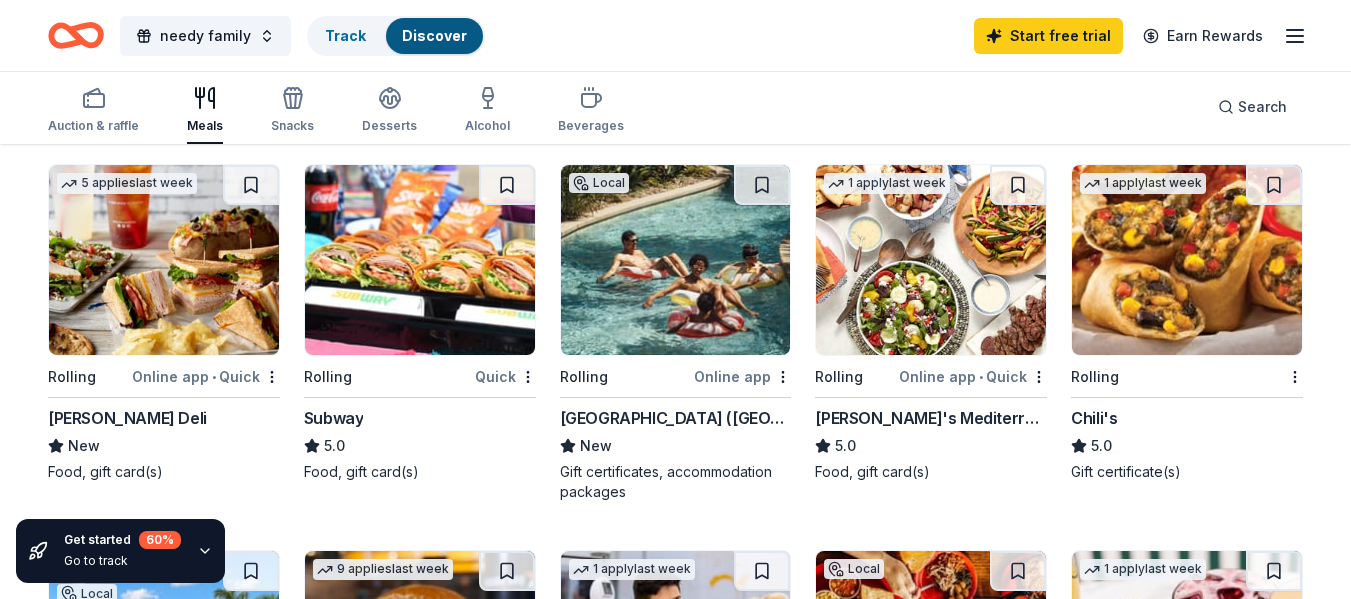 scroll, scrollTop: 912, scrollLeft: 0, axis: vertical 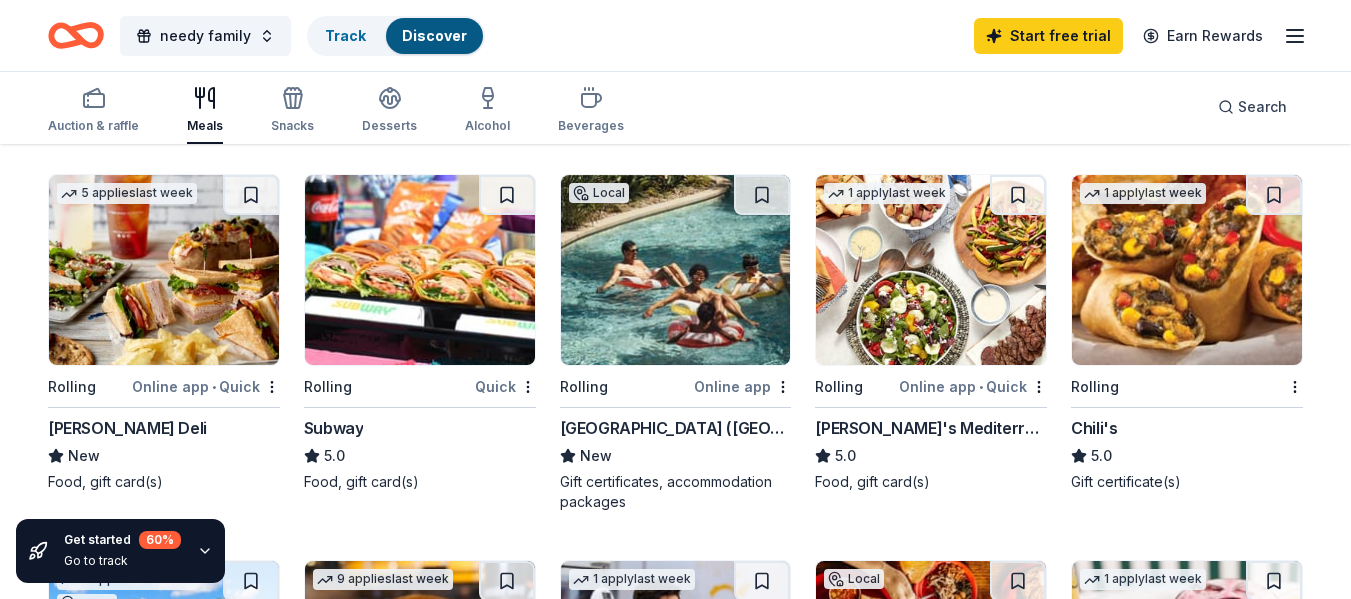 click at bounding box center [164, 270] 